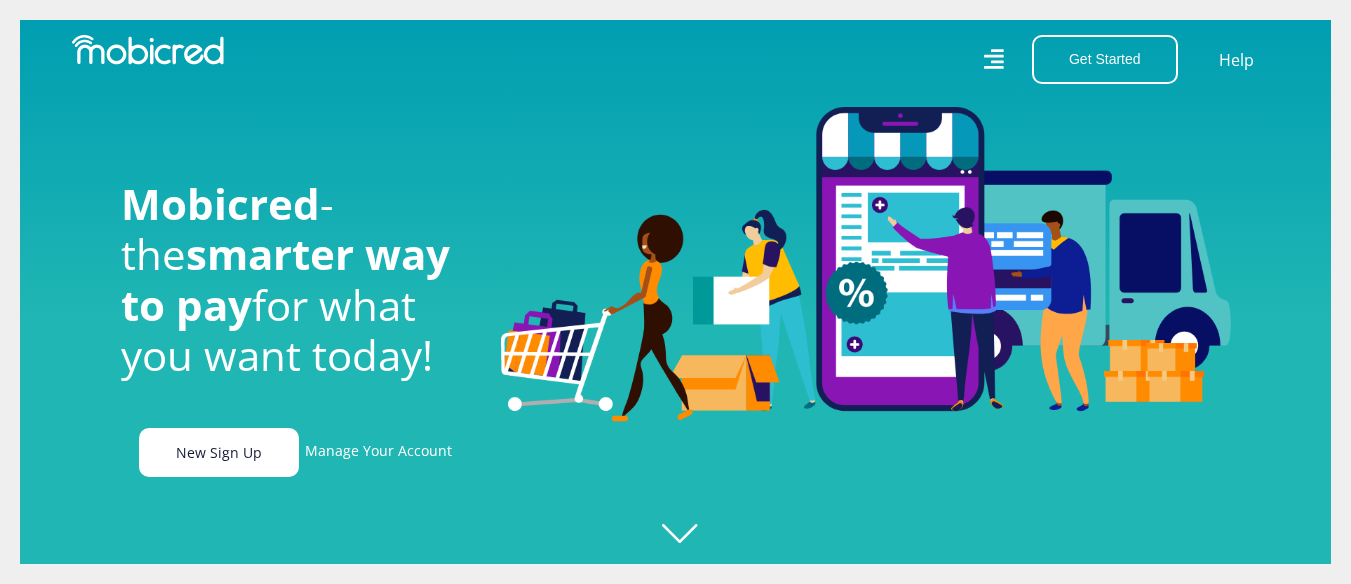 scroll, scrollTop: 0, scrollLeft: 0, axis: both 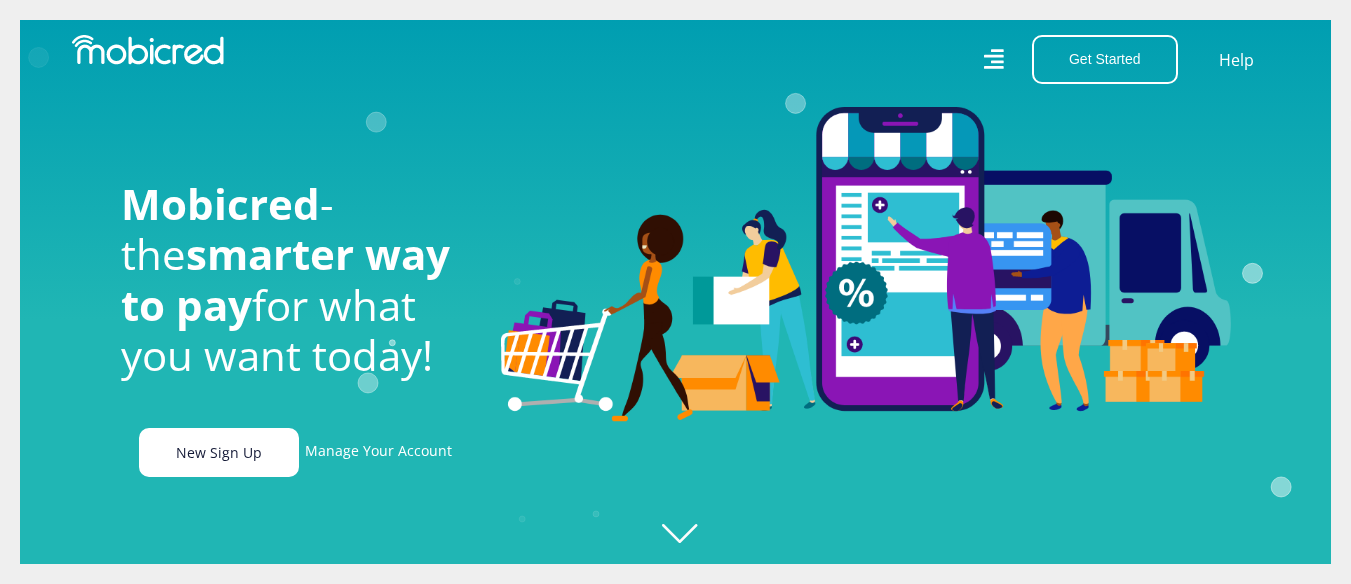 click on "New Sign Up" at bounding box center (219, 452) 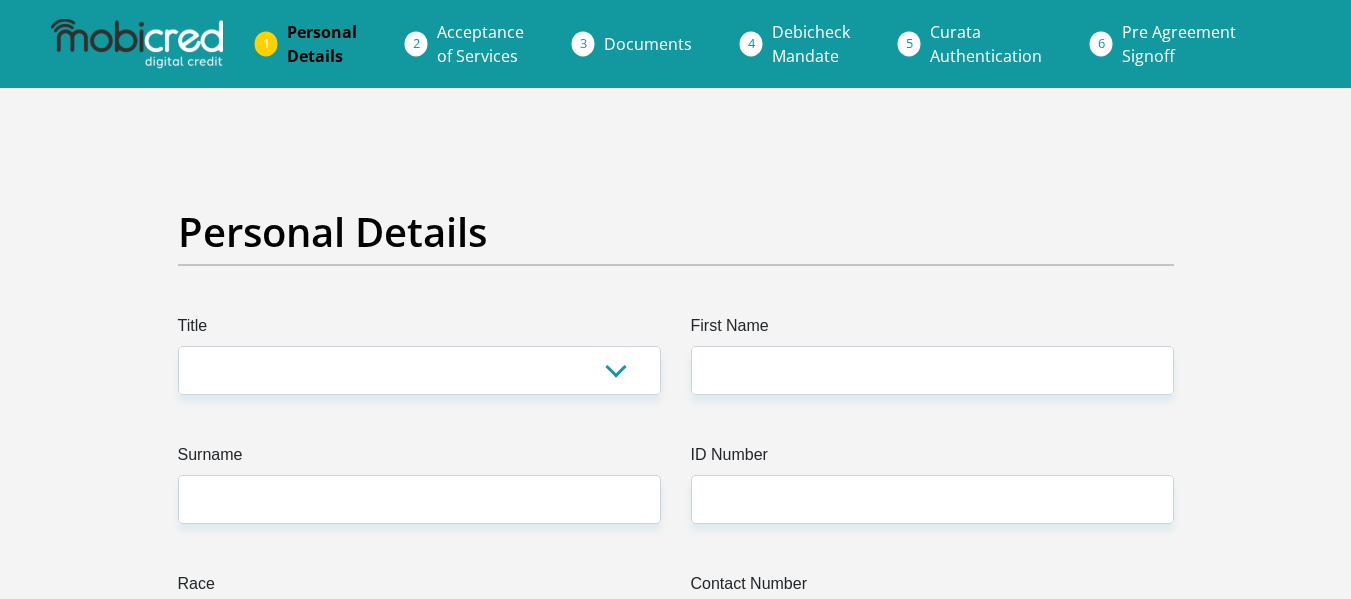 scroll, scrollTop: 0, scrollLeft: 0, axis: both 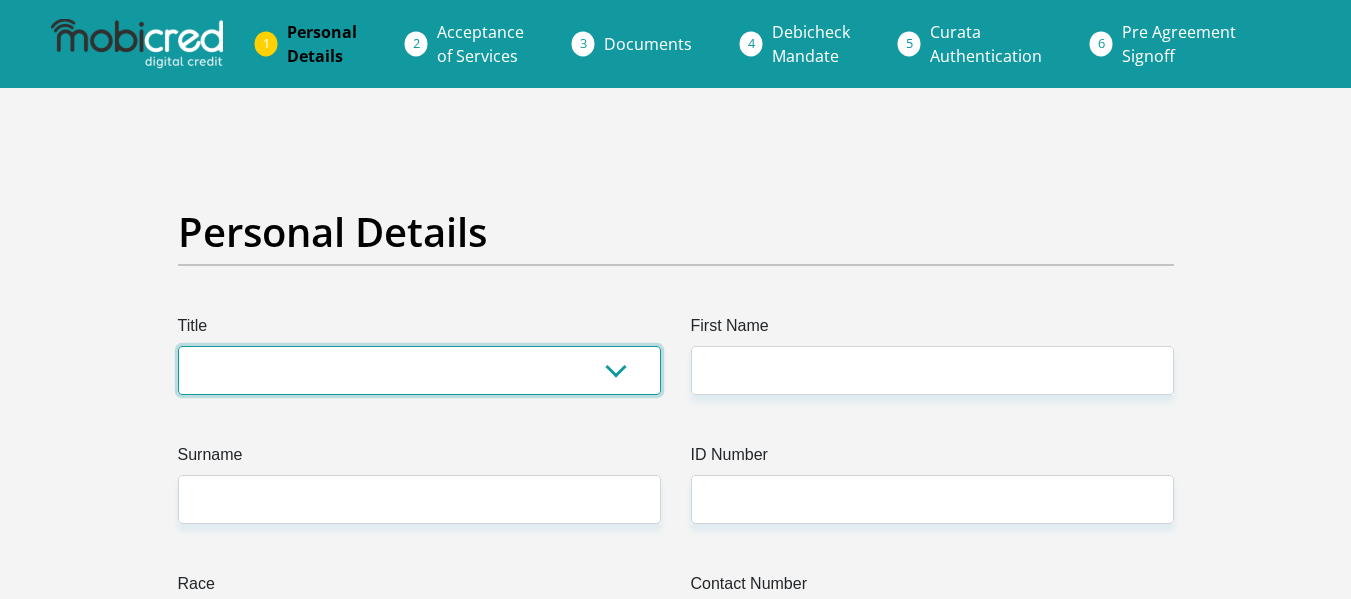 click on "Mr
Ms
Mrs
Dr
Other" at bounding box center [419, 370] 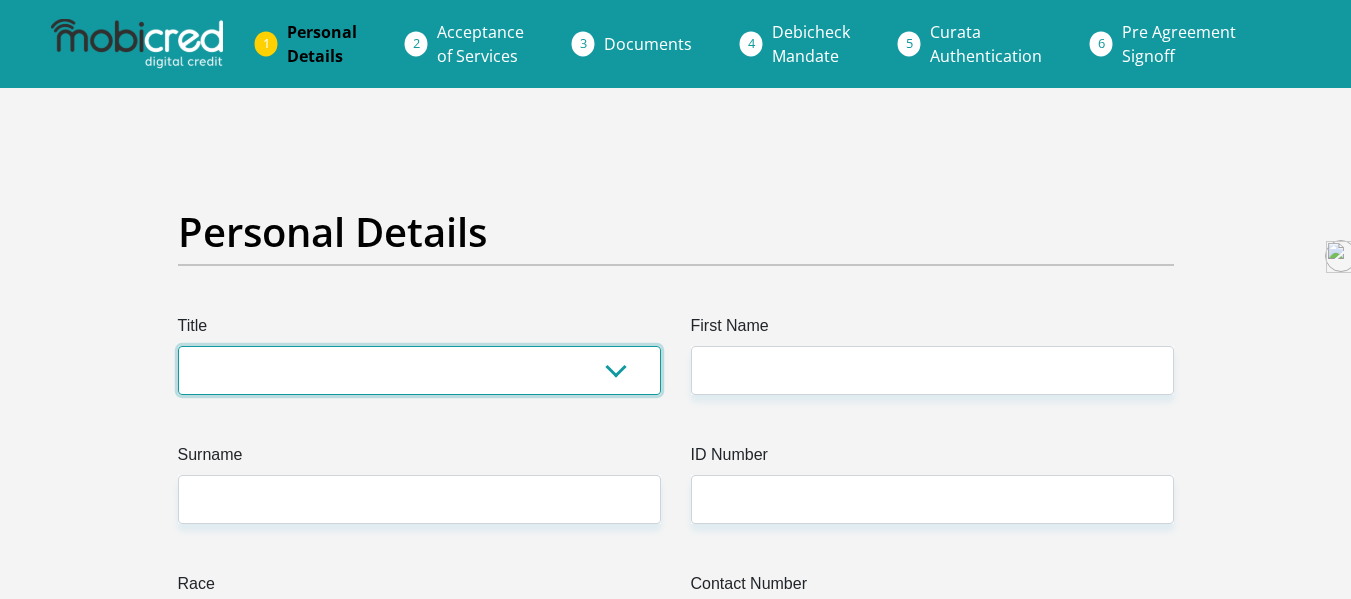 select on "Mrs" 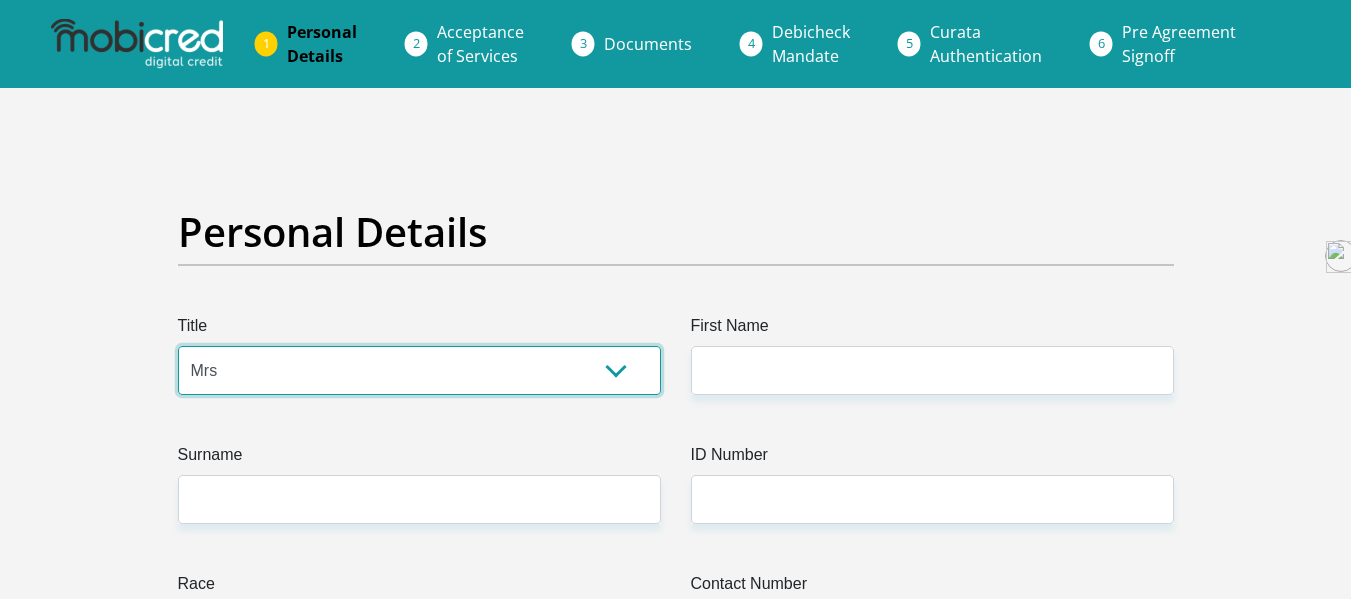 click on "Mr
Ms
Mrs
Dr
Other" at bounding box center [419, 370] 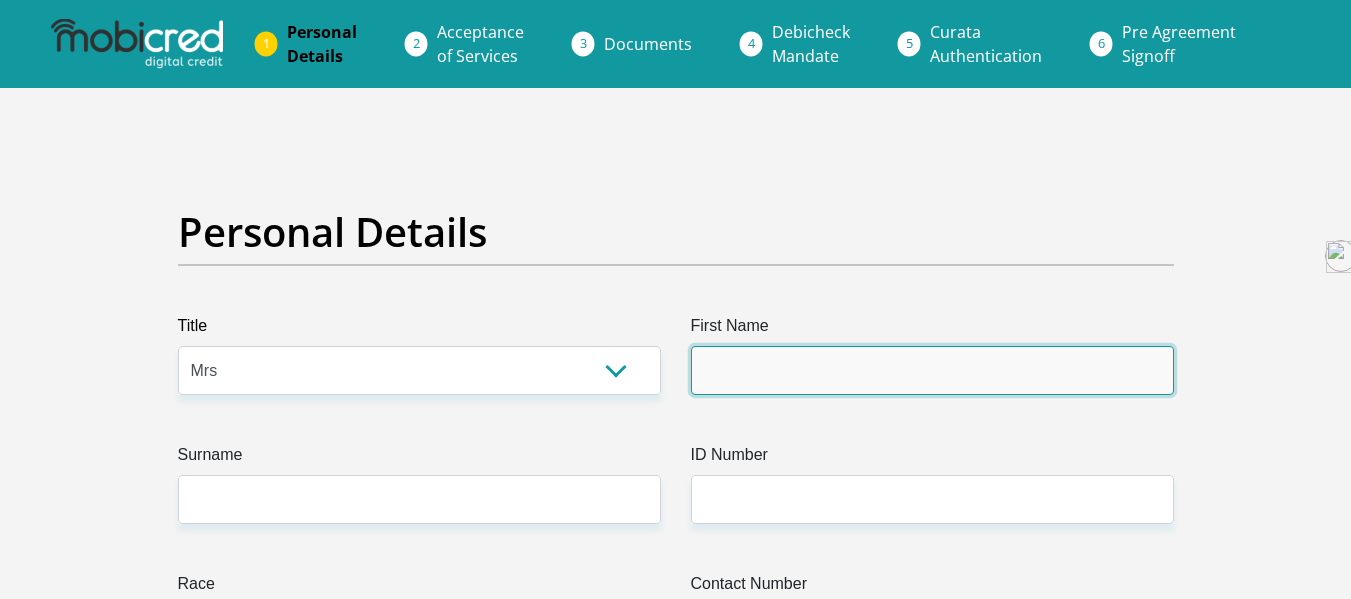 click on "First Name" at bounding box center (932, 370) 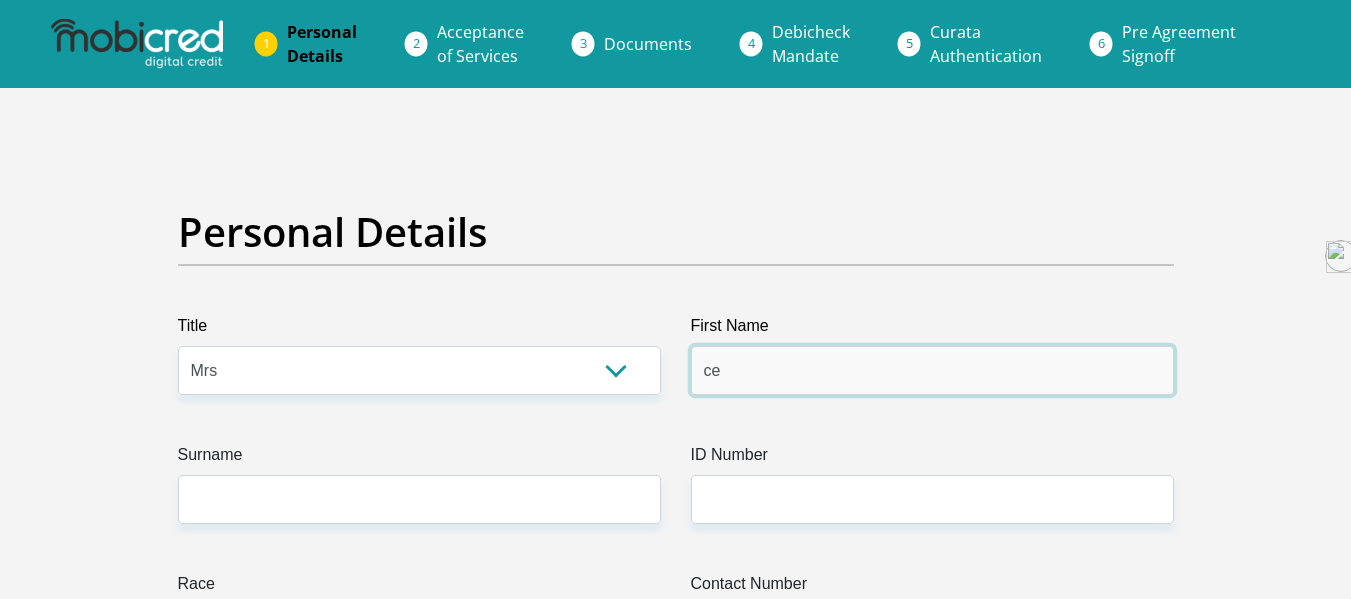 type on "c" 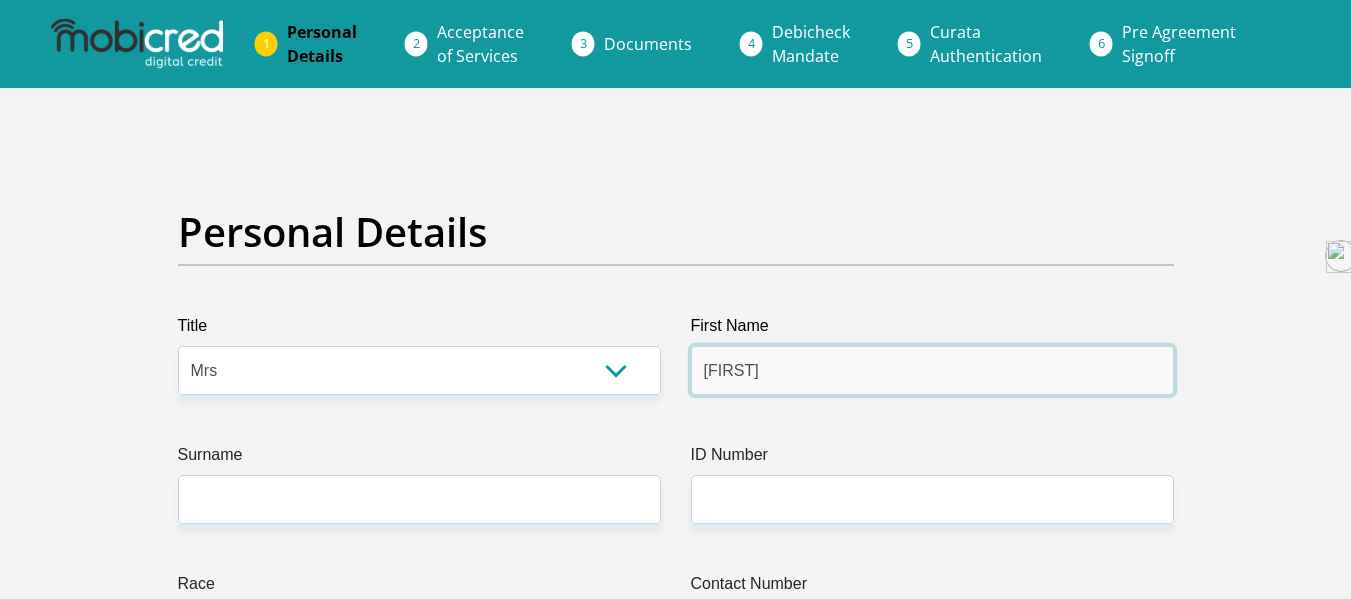 type on "[FIRST]" 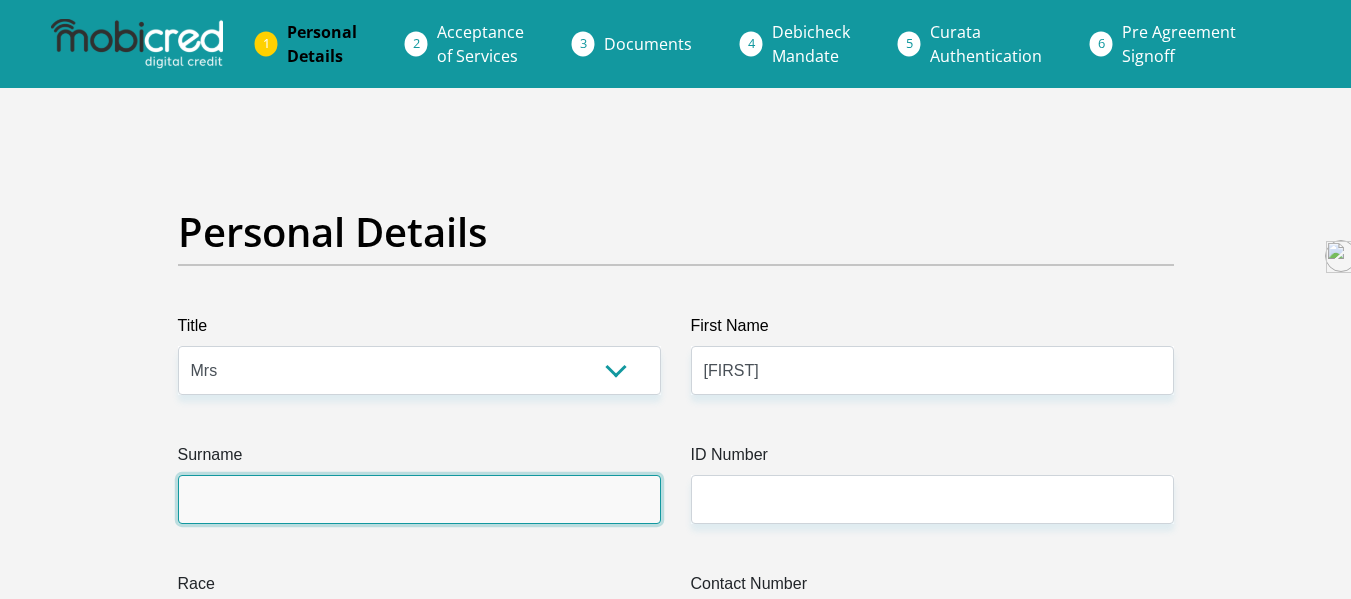 type on "[CITY]" 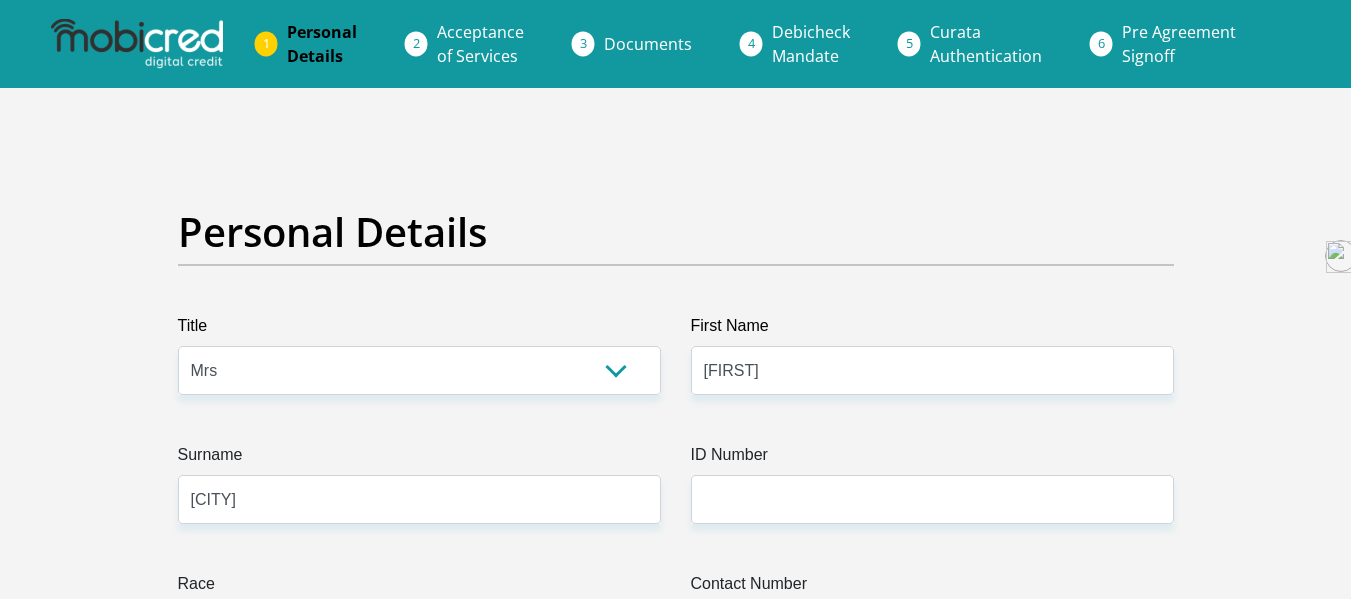 type on "[PHONE]" 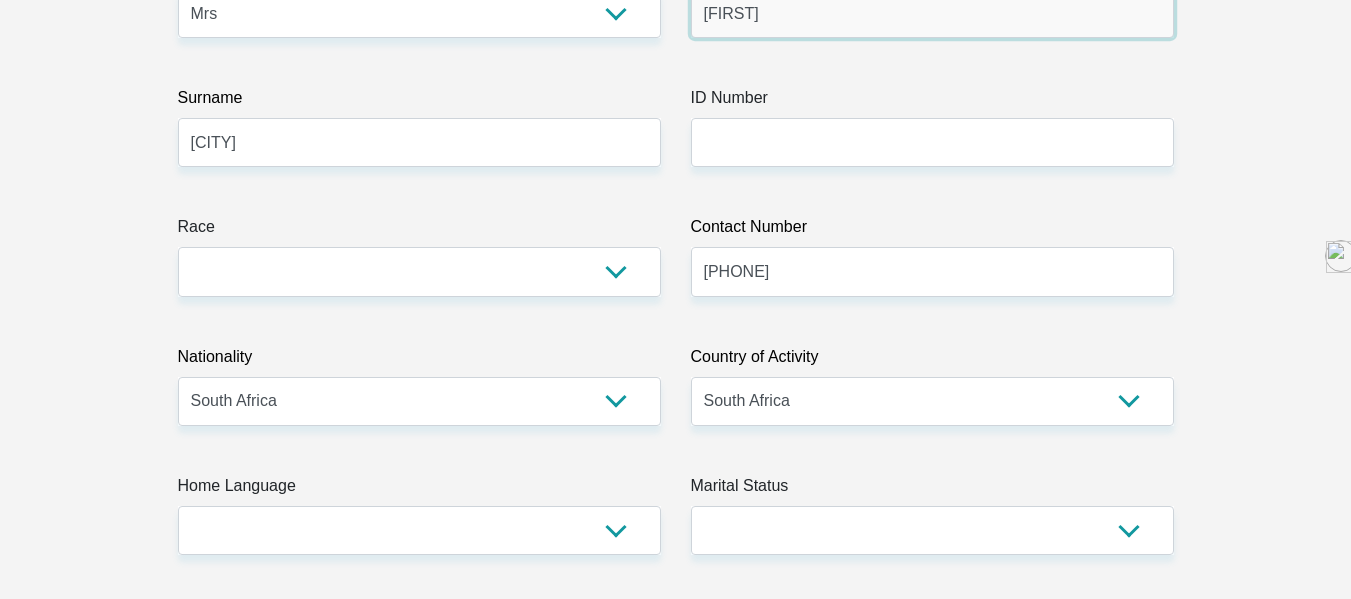 scroll, scrollTop: 370, scrollLeft: 0, axis: vertical 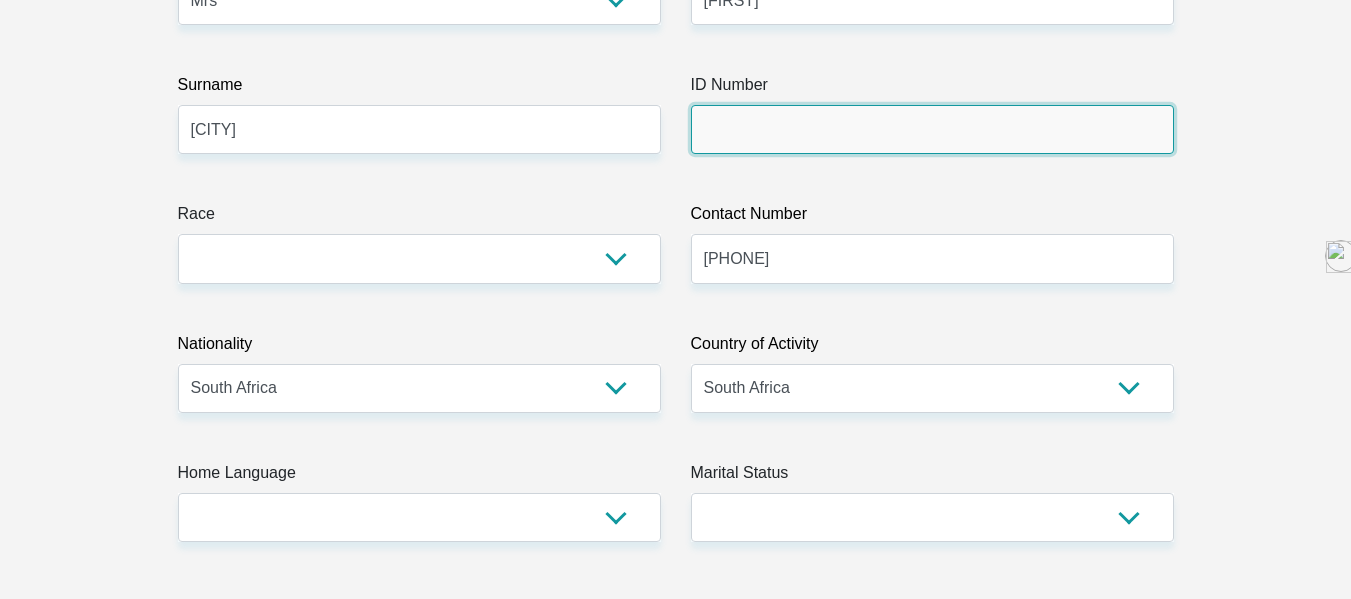 click on "ID Number" at bounding box center (932, 129) 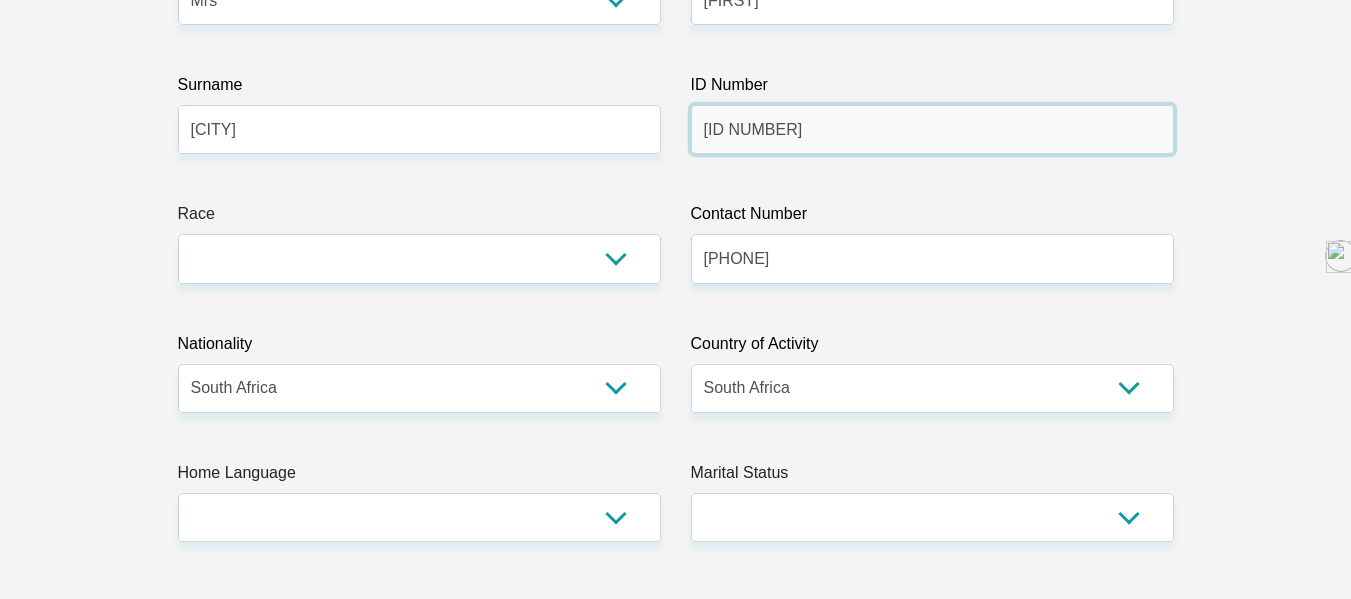 type on "[ID NUMBER]" 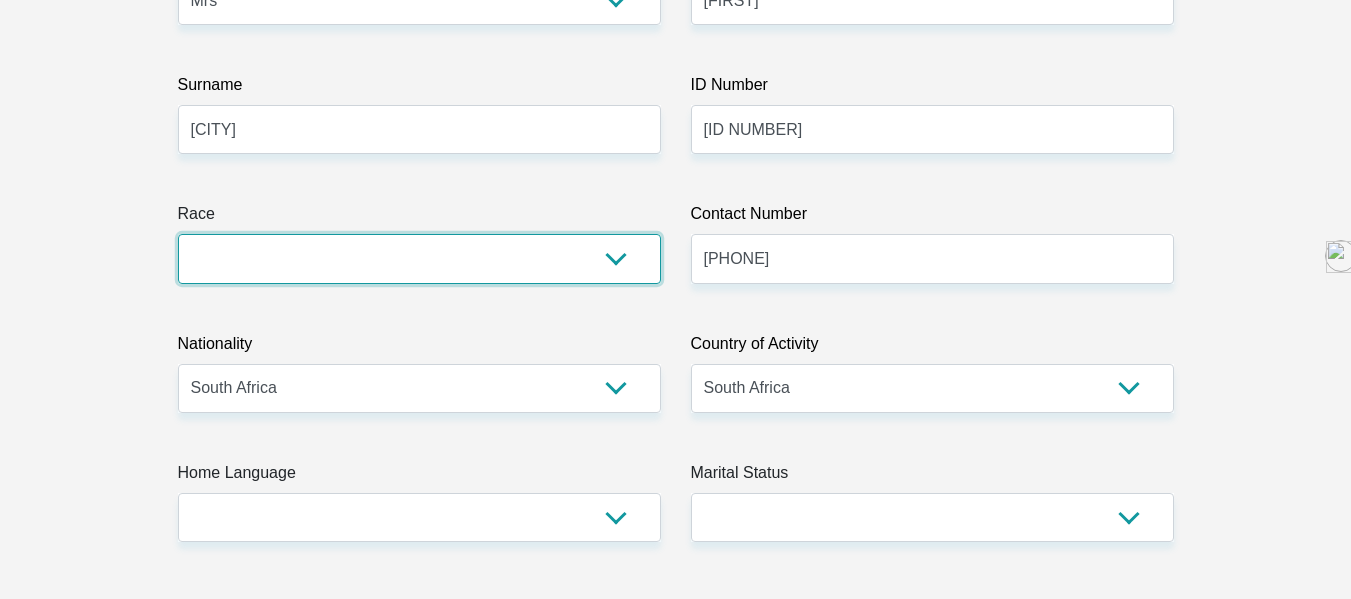 click on "Black
Coloured
Indian
White
Other" at bounding box center [419, 258] 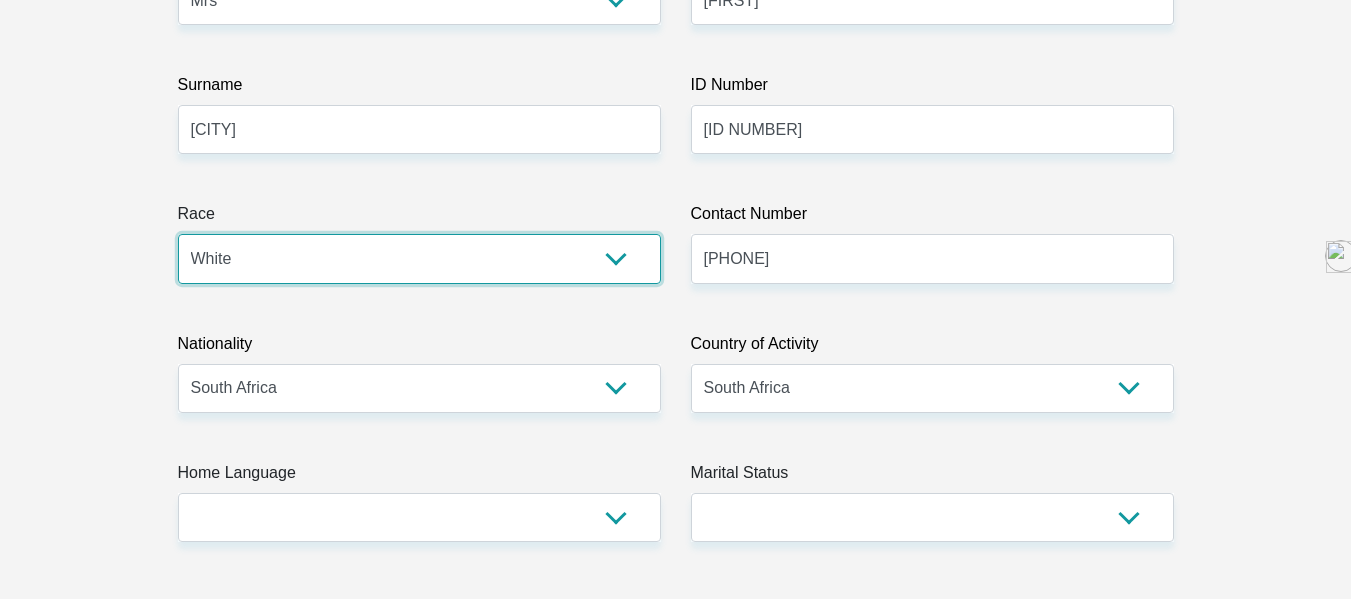 click on "Black
Coloured
Indian
White
Other" at bounding box center (419, 258) 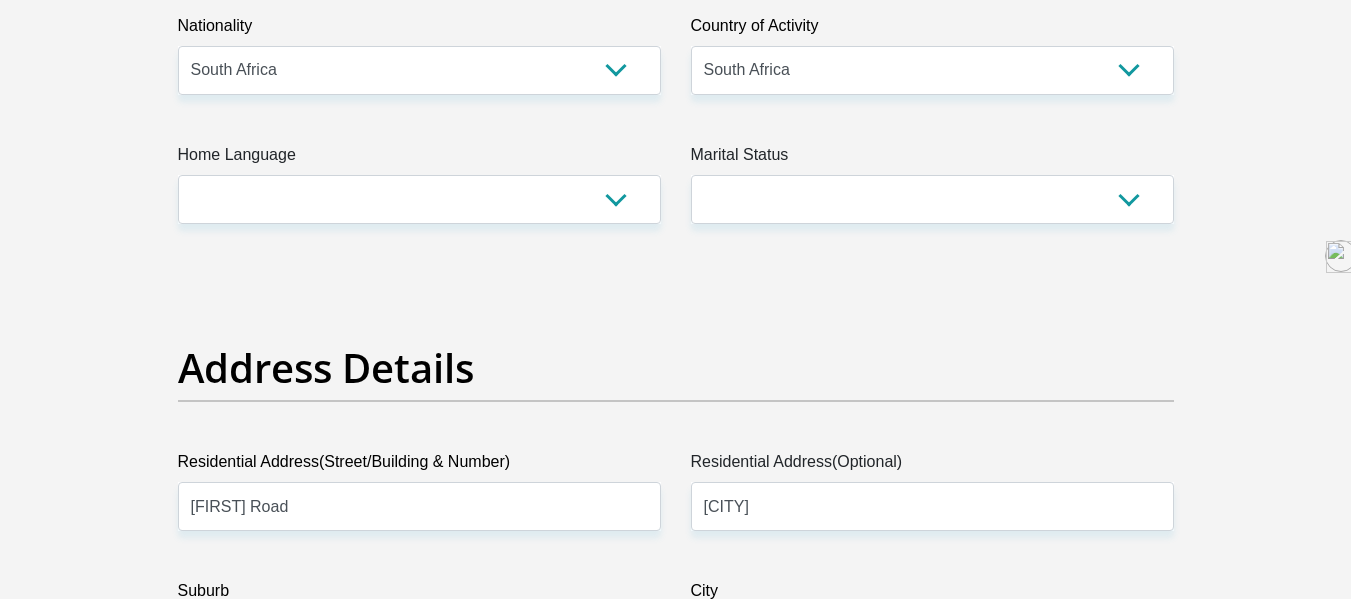 scroll, scrollTop: 765, scrollLeft: 0, axis: vertical 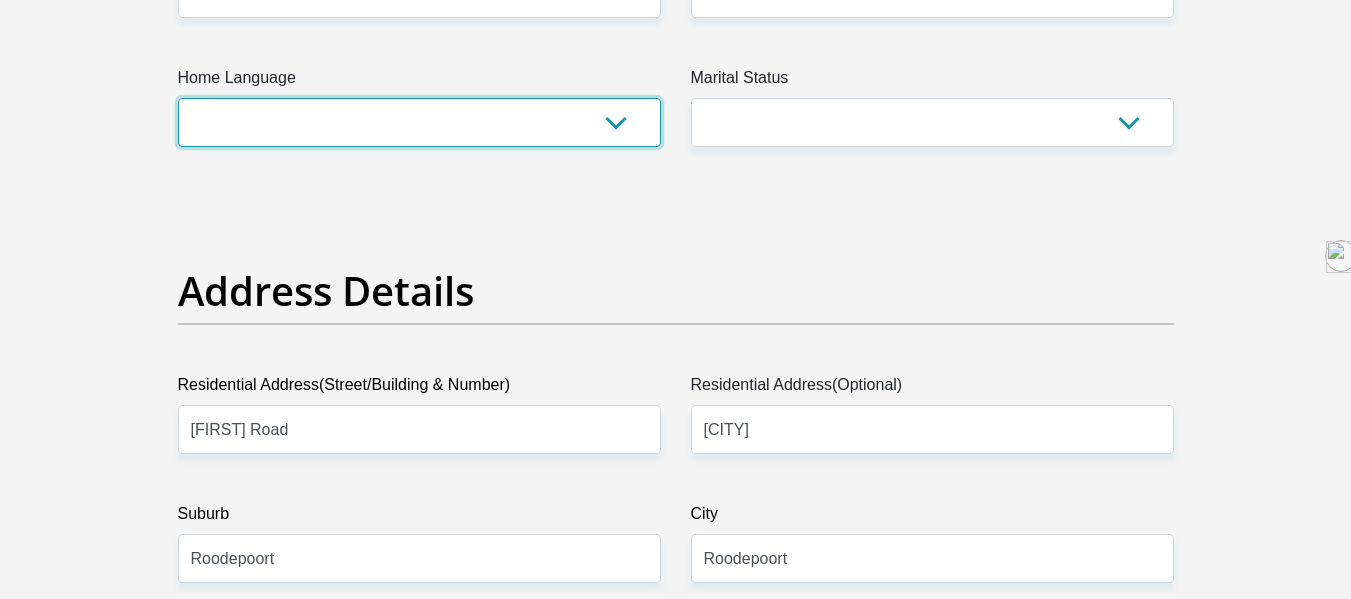 click on "Afrikaans
English
Sepedi
South Ndebele
Southern Sotho
Swati
Tsonga
Tswana
Venda
Xhosa
Zulu
Other" at bounding box center (419, 122) 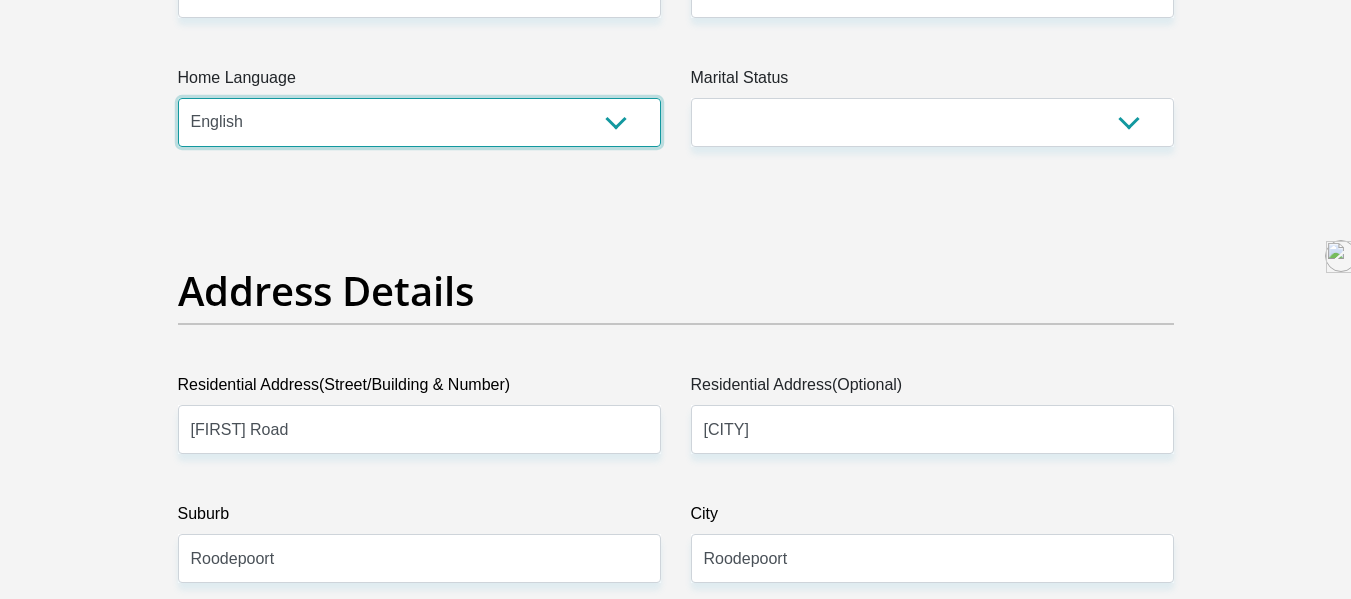 click on "Afrikaans
English
Sepedi
South Ndebele
Southern Sotho
Swati
Tsonga
Tswana
Venda
Xhosa
Zulu
Other" at bounding box center [419, 122] 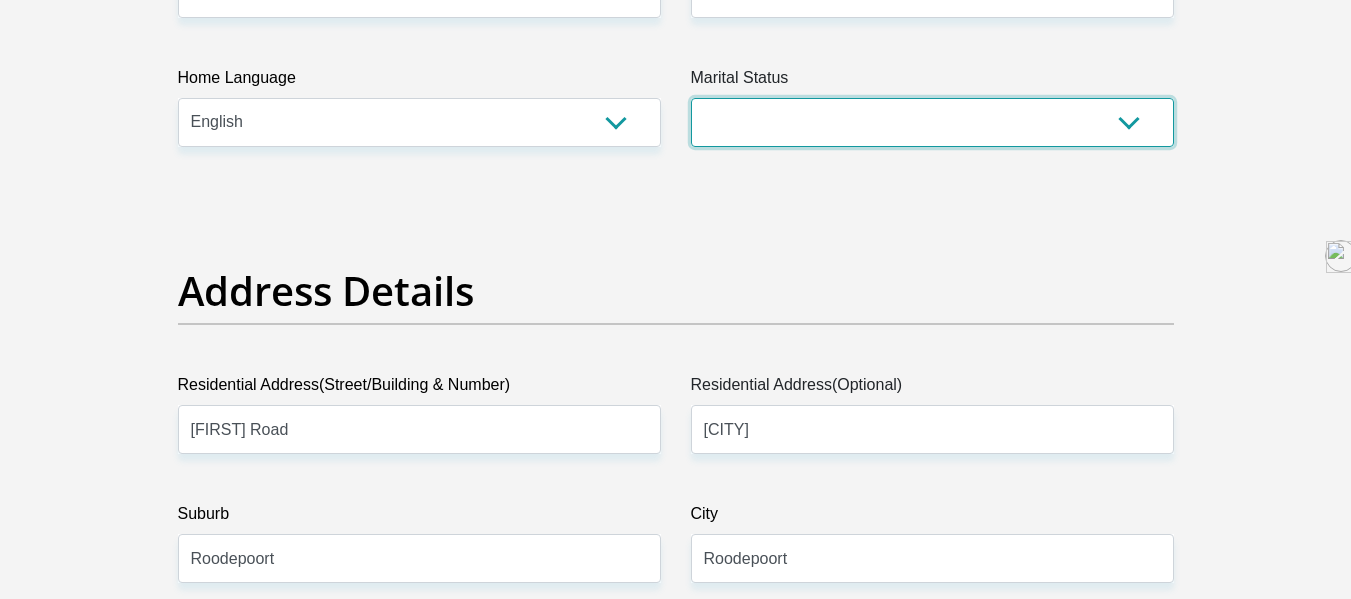 click on "Married ANC
Single
Divorced
Widowed
Married COP or Customary Law" at bounding box center (932, 122) 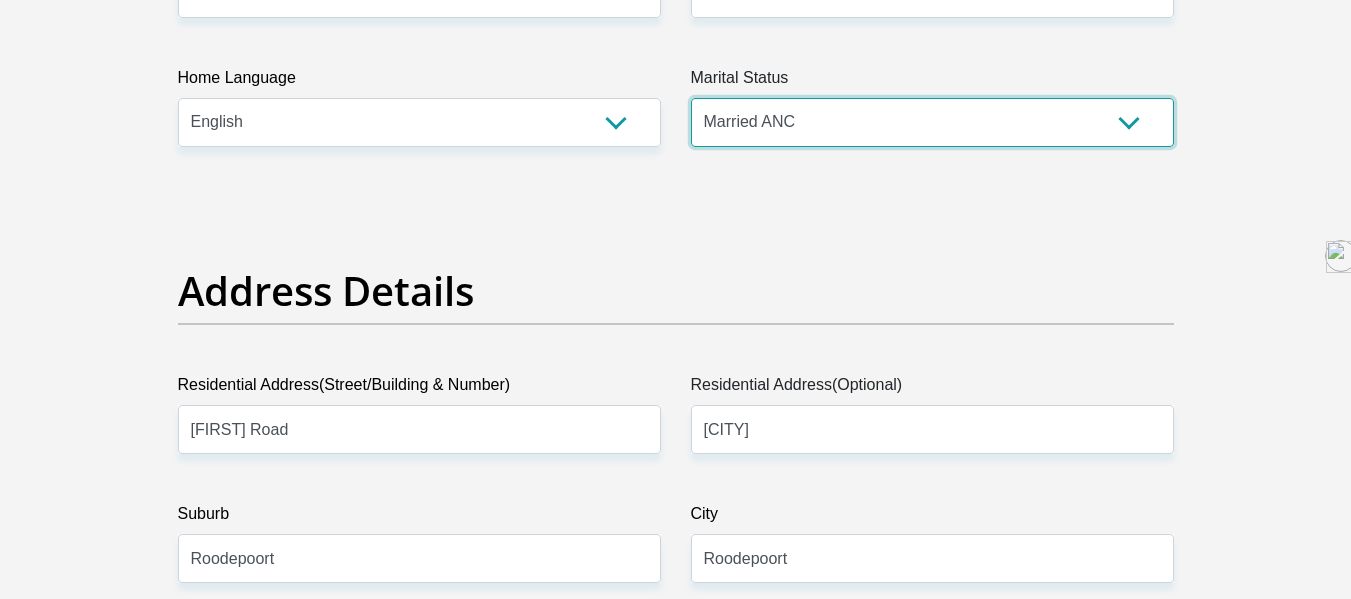 click on "Married ANC
Single
Divorced
Widowed
Married COP or Customary Law" at bounding box center (932, 122) 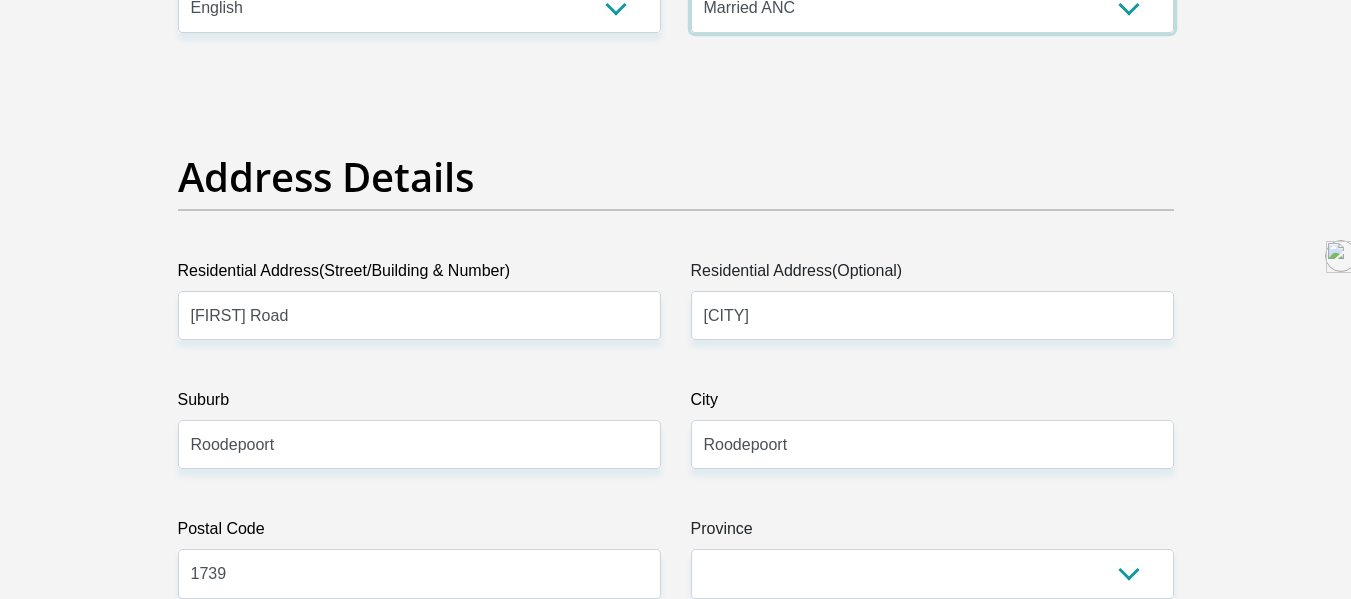 scroll, scrollTop: 969, scrollLeft: 0, axis: vertical 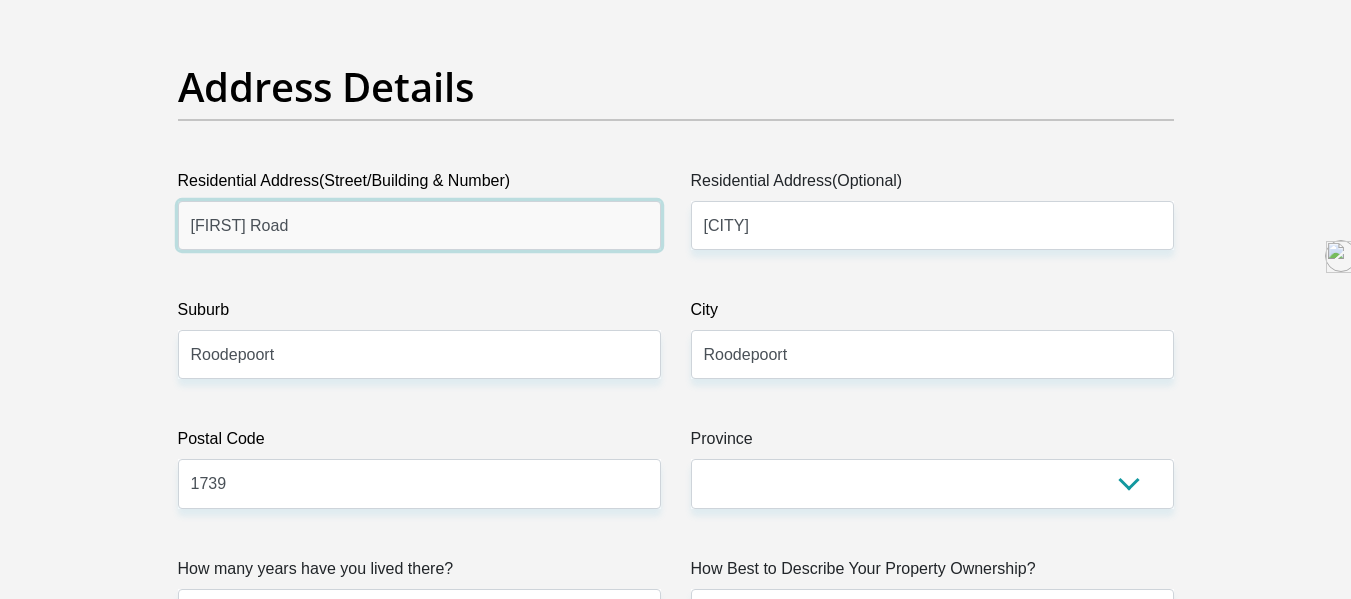 click on "[FIRST] Road" at bounding box center (419, 225) 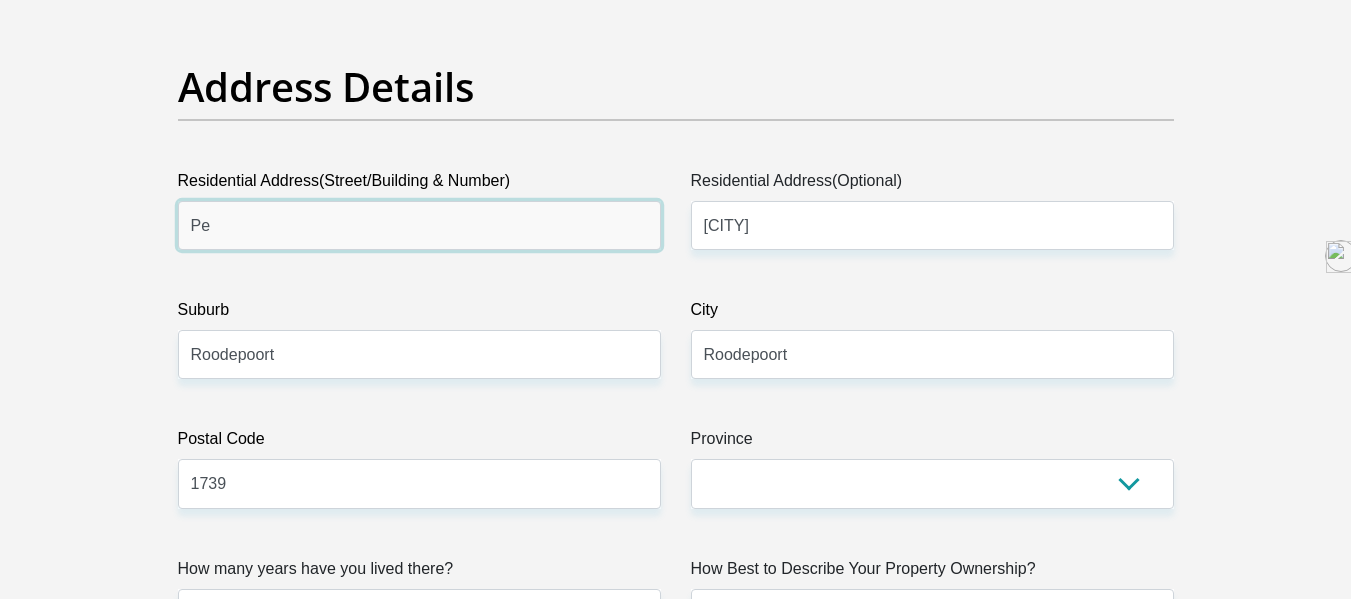 type on "P" 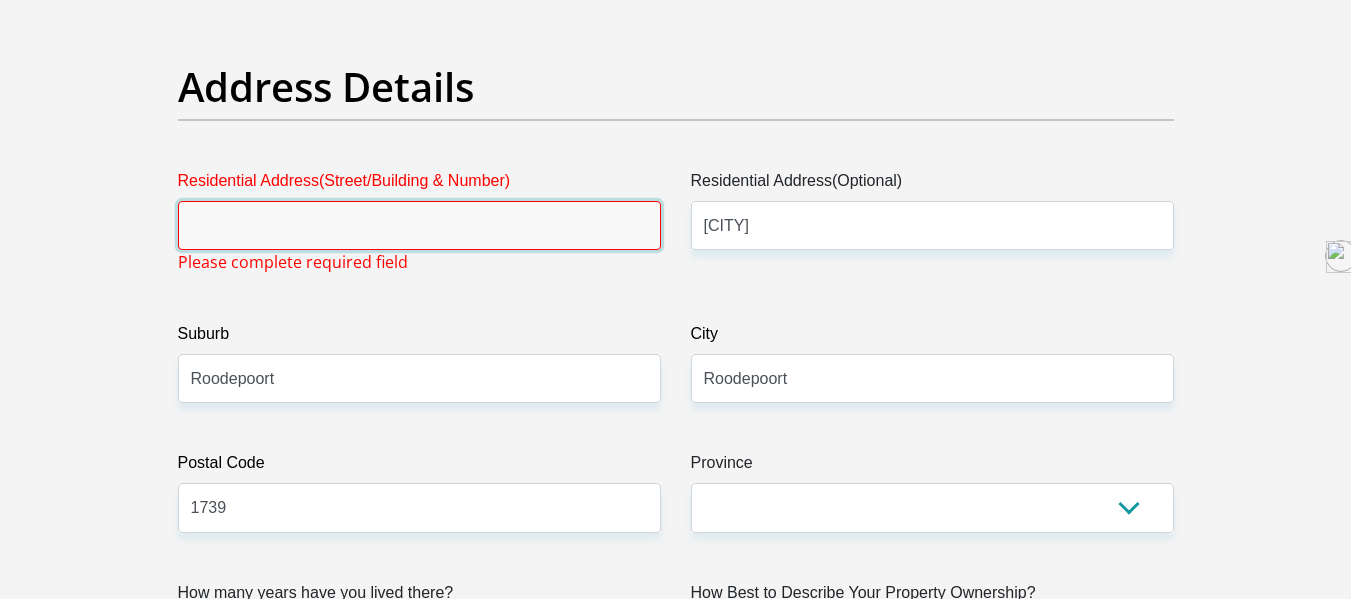 click on "Residential Address(Street/Building & Number)" at bounding box center [419, 225] 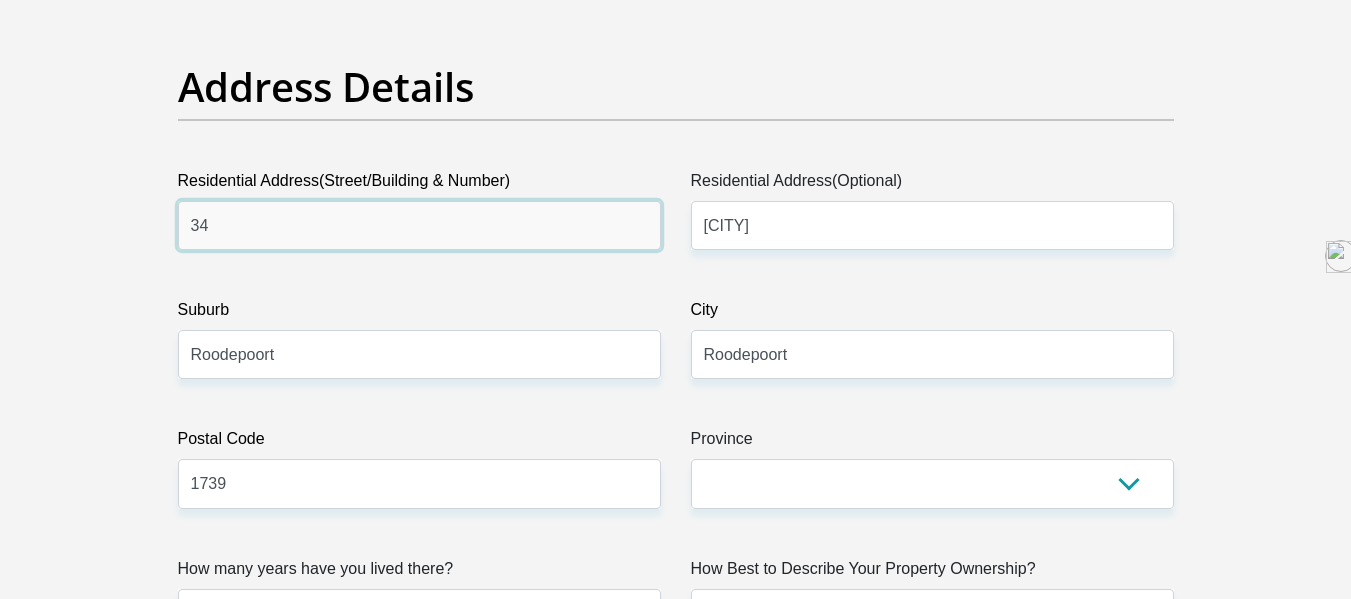 type on "[NUMBER] Valley Road, [STREET] Ext [NUMBER]" 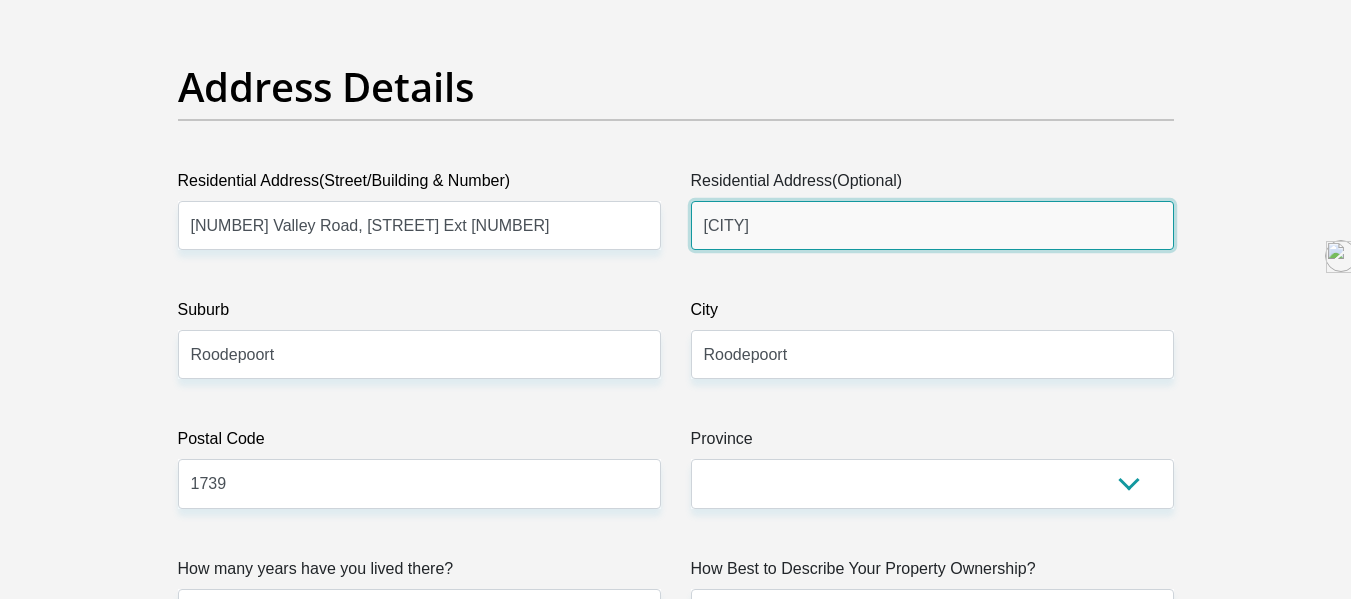 click on "[CITY]" at bounding box center (932, 225) 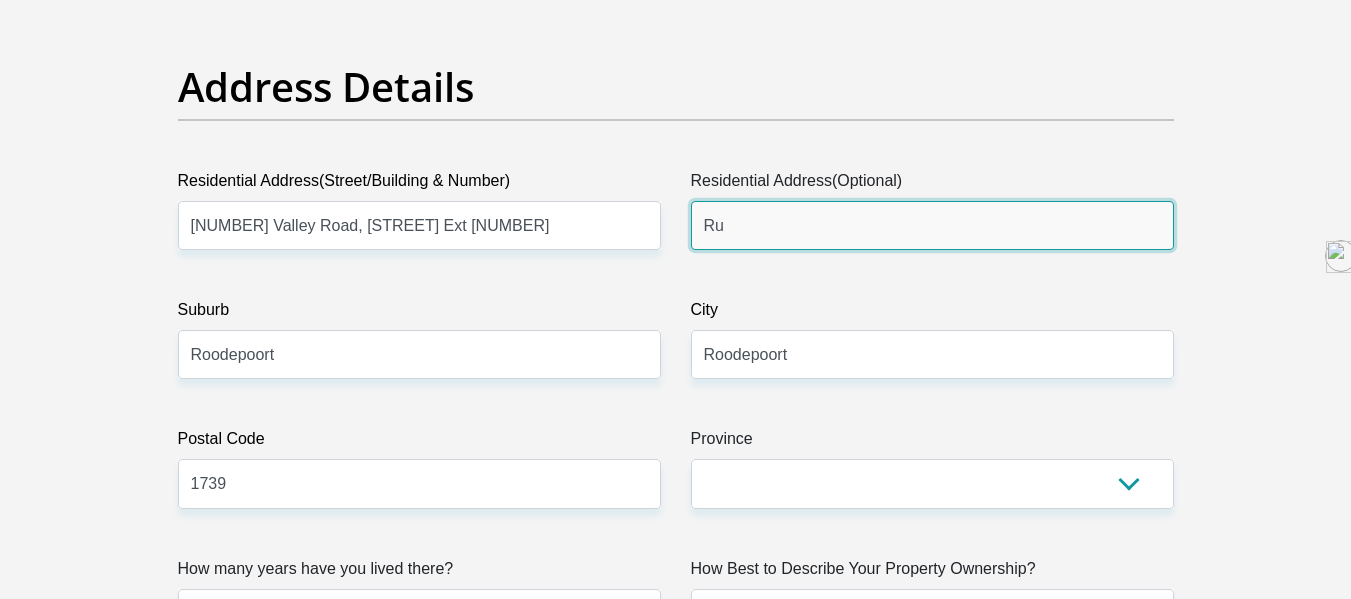 type on "R" 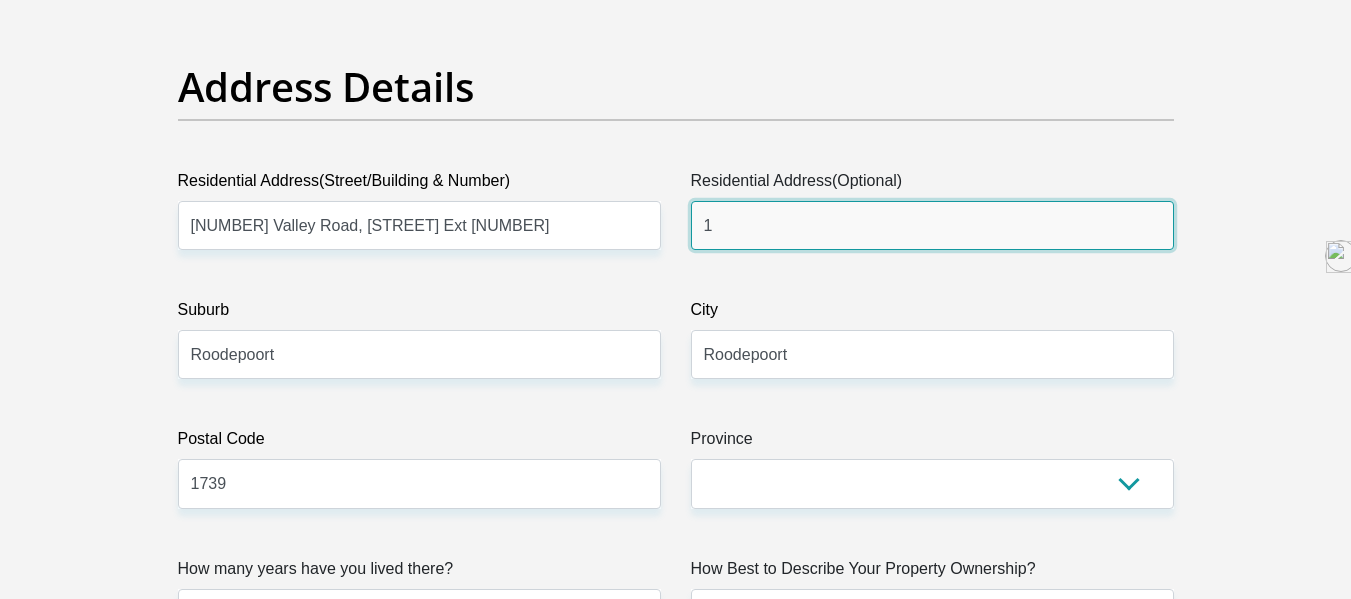 click on "1" at bounding box center [932, 225] 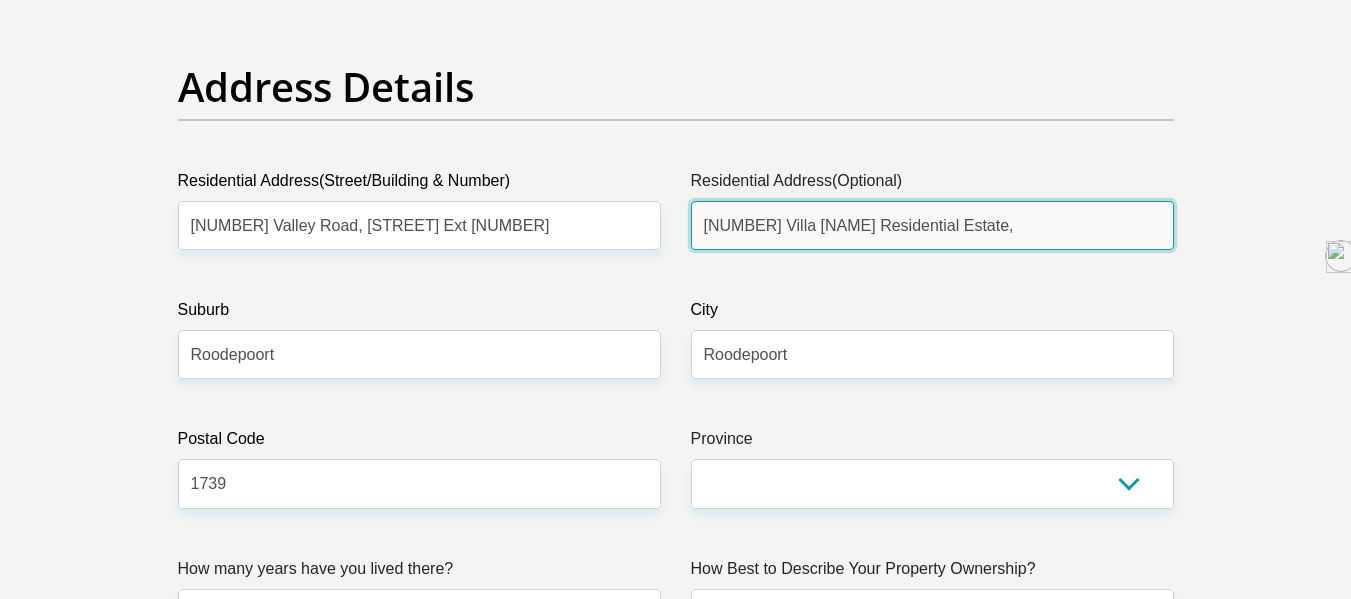 type on "[NUMBER] Villa [NAME] Residential Estate," 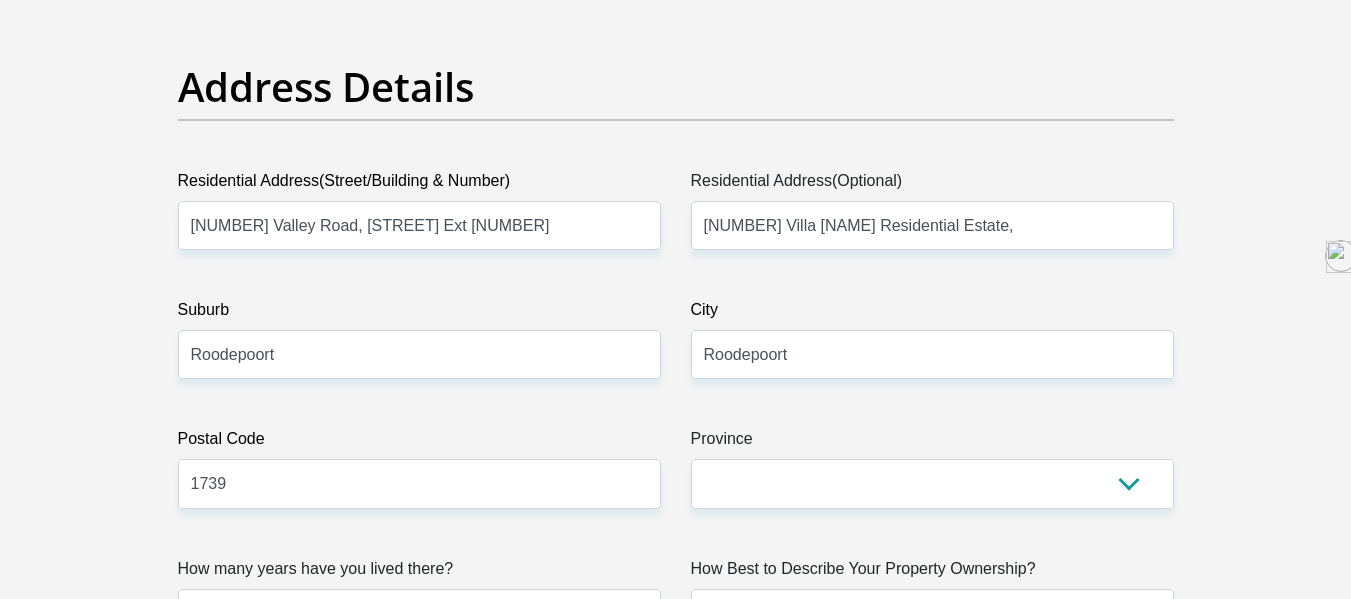 click on "Personal Details
Title
Mr
Ms
Mrs
Dr
Other
First Name
[FIRST]
Surname
[LAST]
ID Number
[ID NUMBER]
Please input valid ID number
Race
Black
Coloured
Indian
White
Other
Contact Number
[PHONE]
Please input valid contact number" at bounding box center [675, 2604] 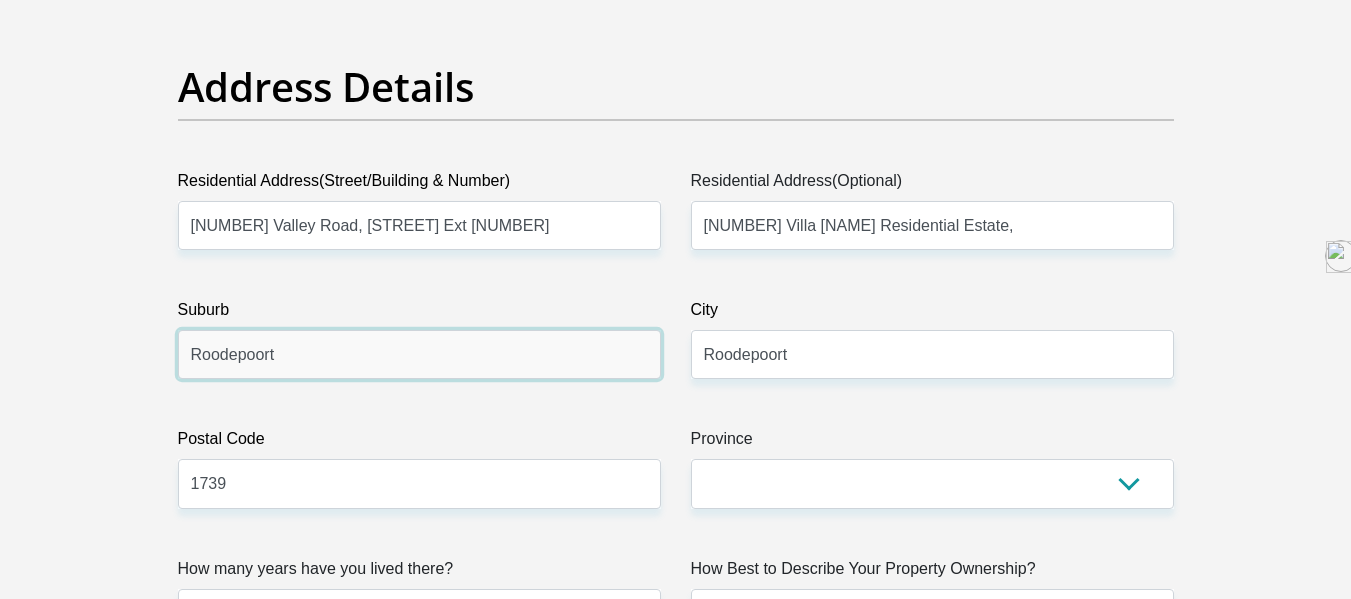 click on "Roodepoort" at bounding box center [419, 354] 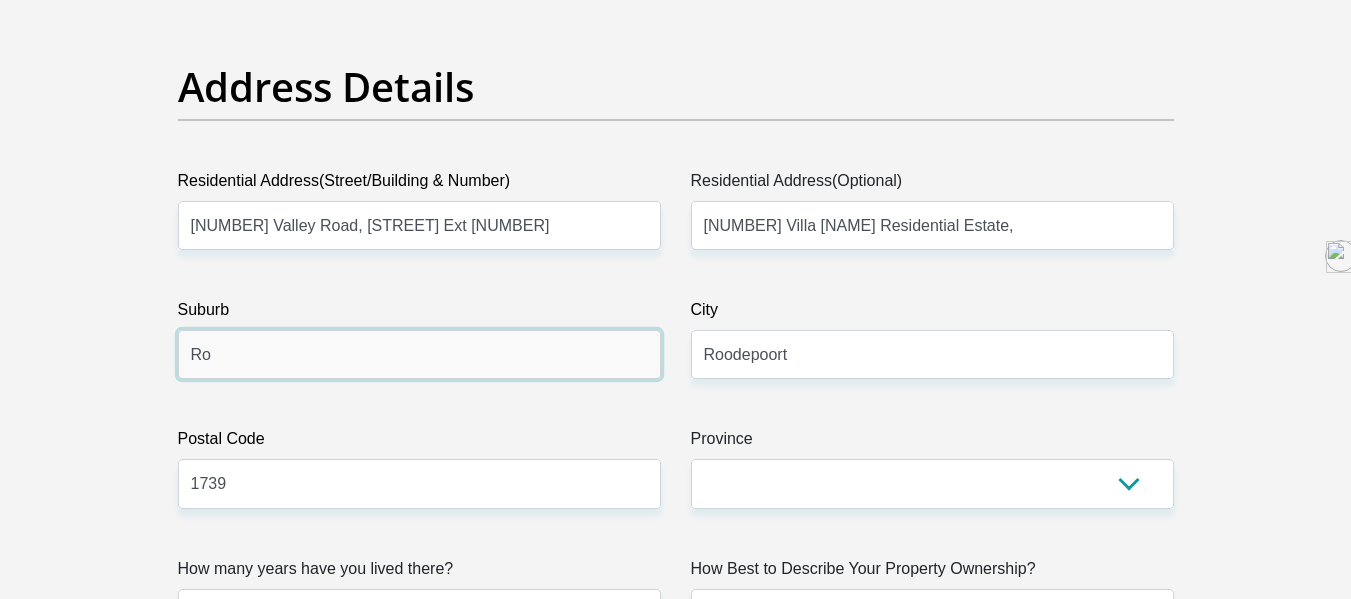type on "R" 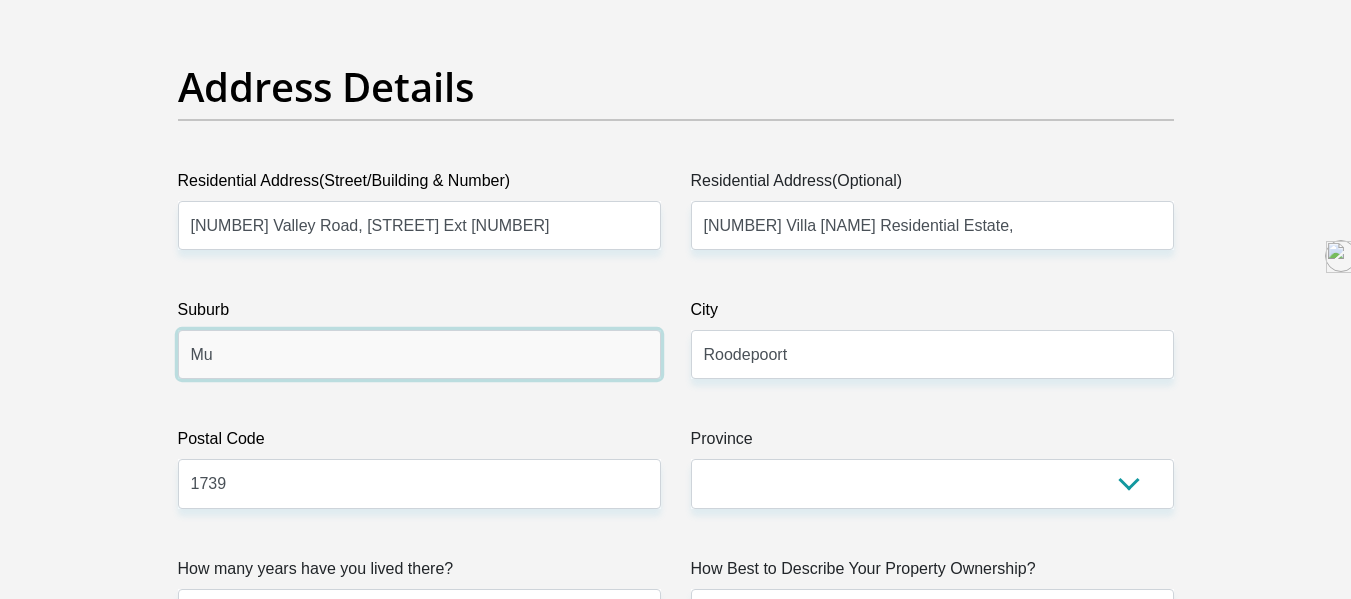 type on "M" 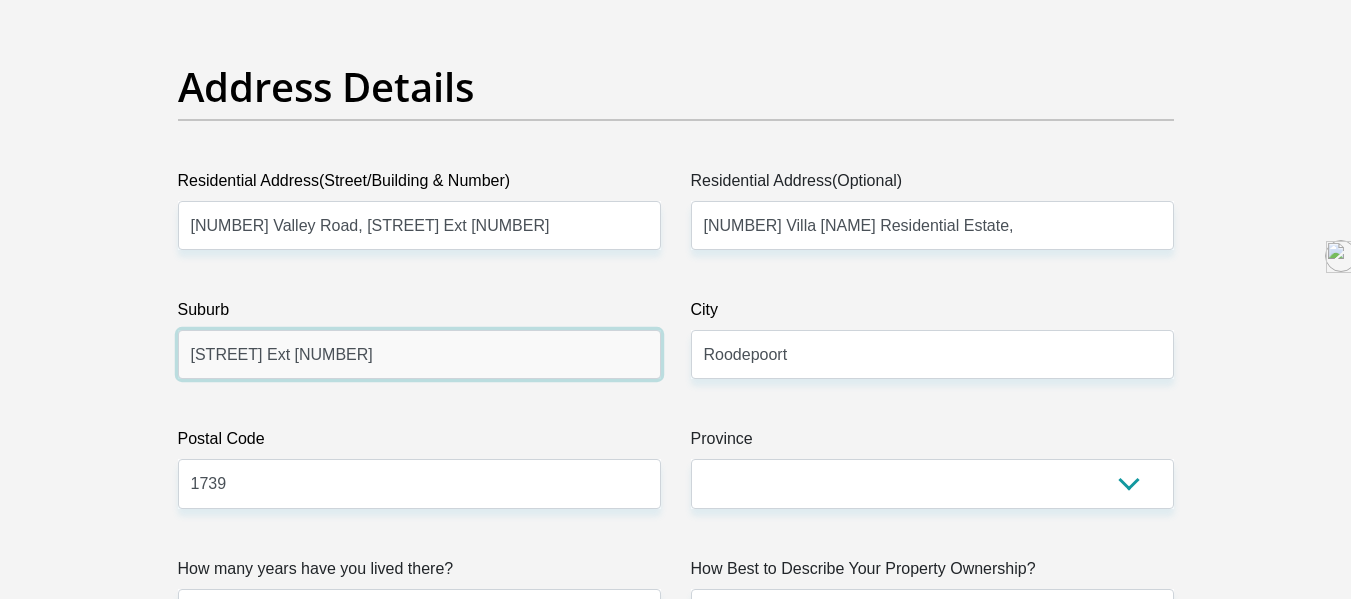 type on "[STREET] Ext [NUMBER]" 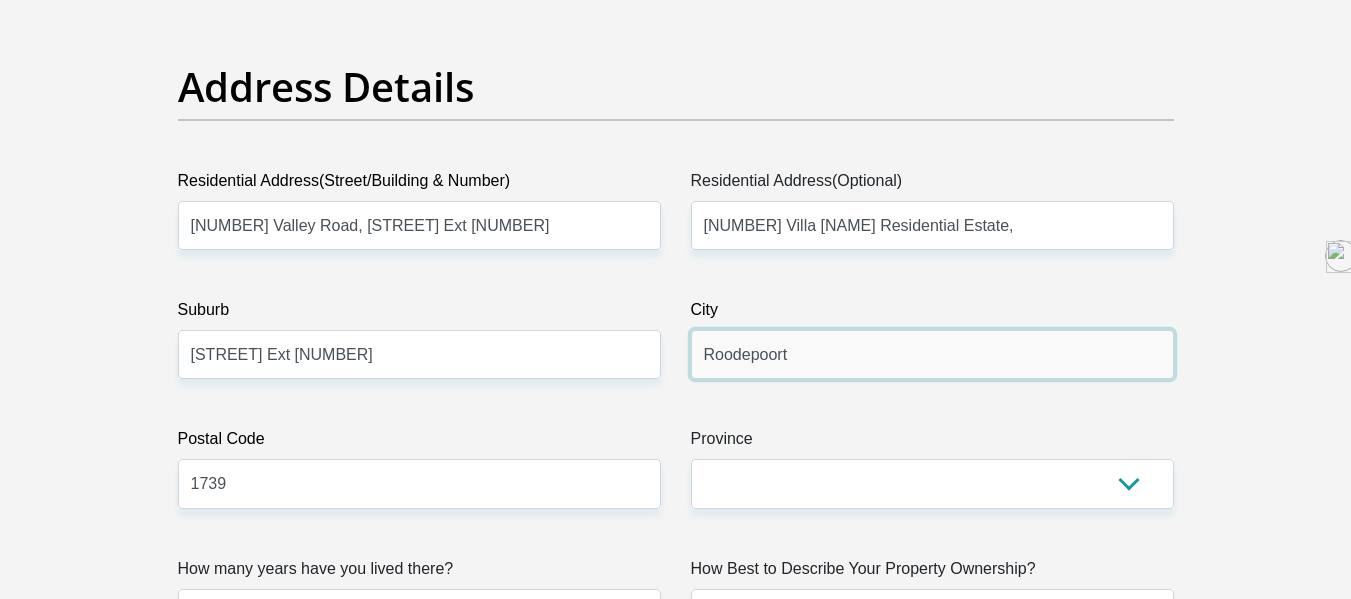click on "Roodepoort" at bounding box center [932, 354] 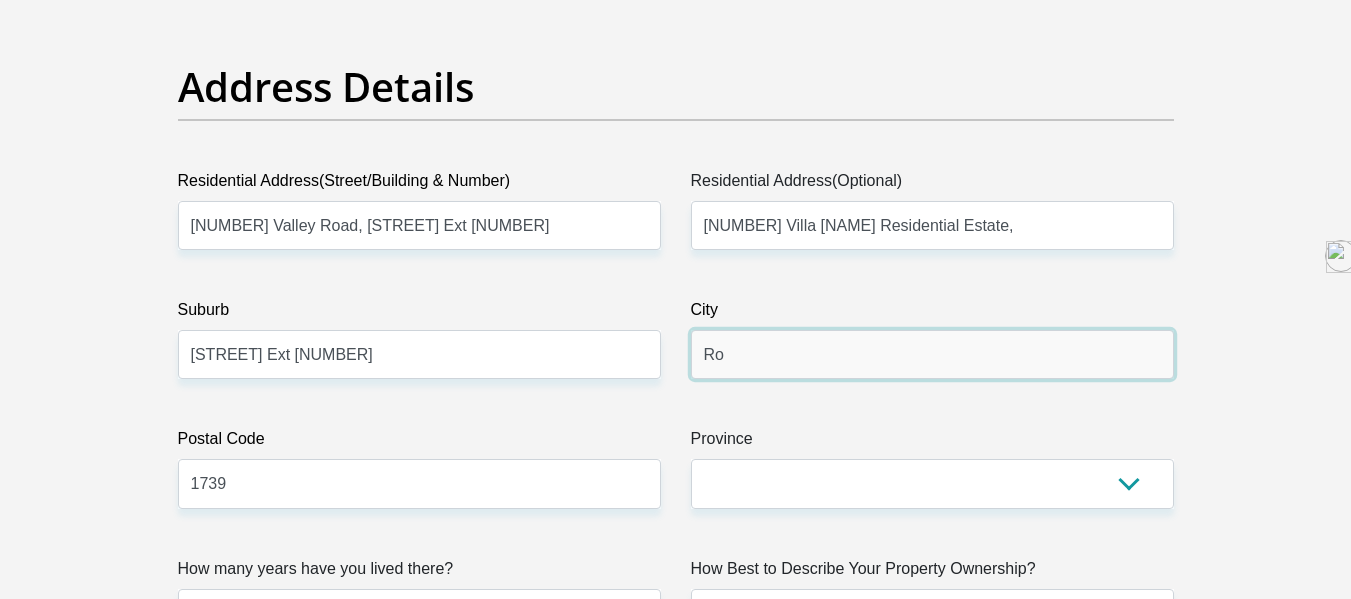 type on "R" 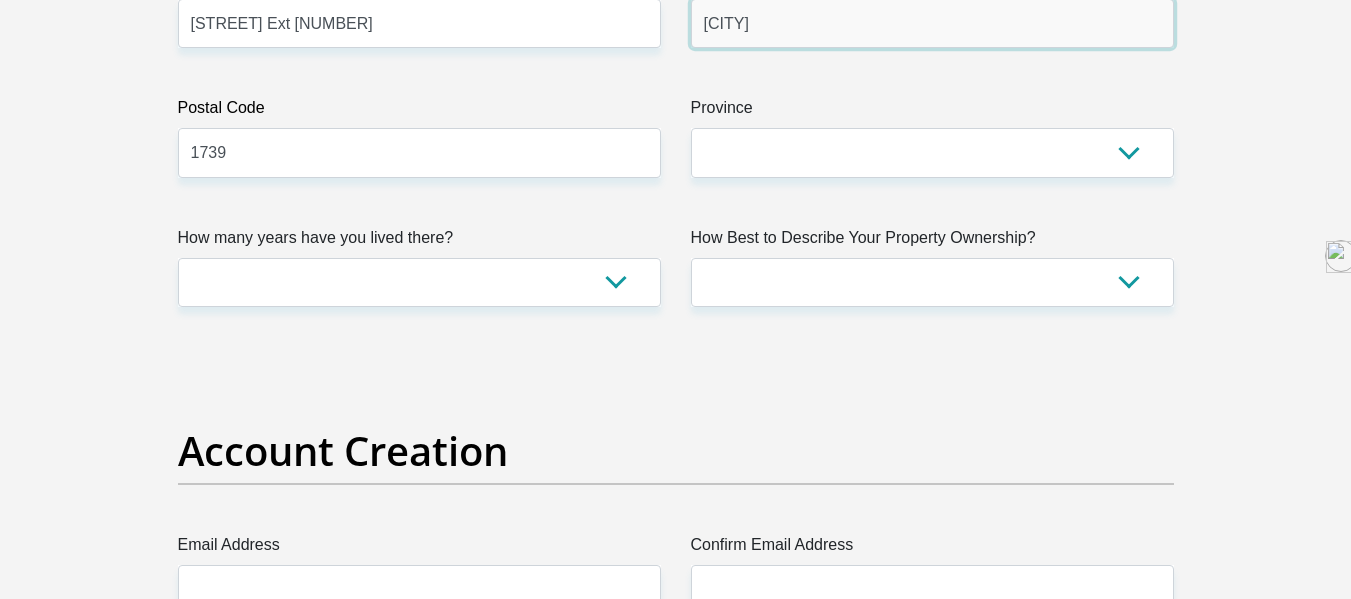 scroll, scrollTop: 1440, scrollLeft: 0, axis: vertical 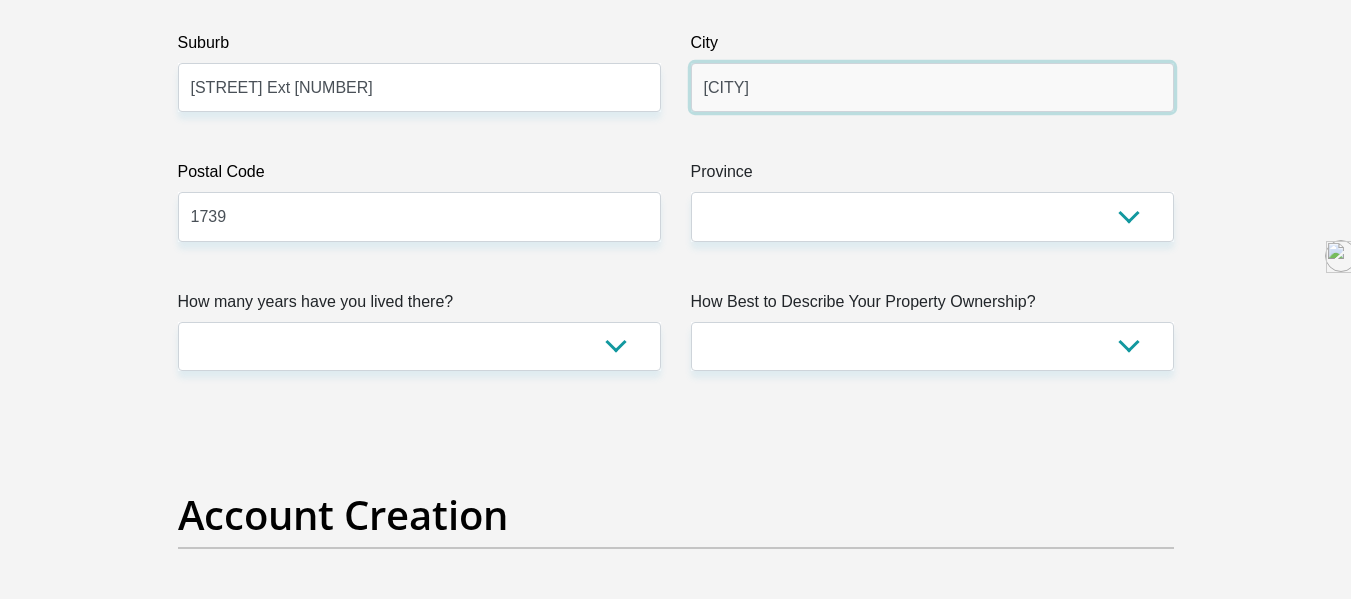 type on "[CITY]" 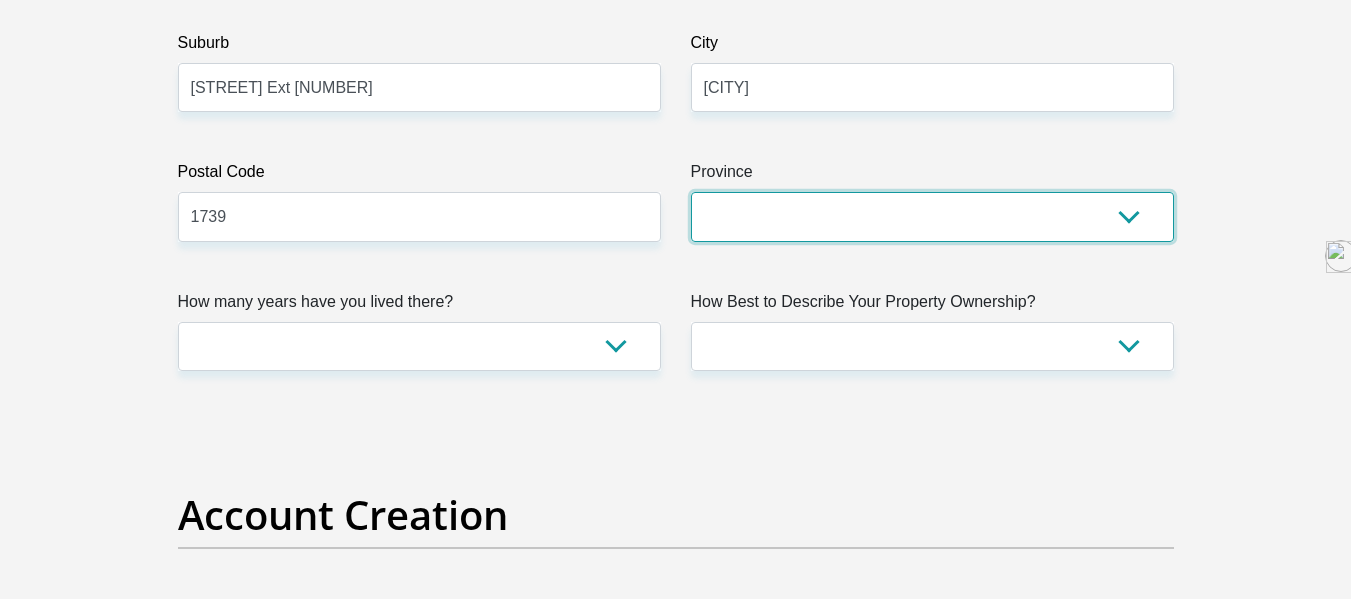 click on "Eastern Cape
Free State
Gauteng
KwaZulu-Natal
Limpopo
Mpumalanga
Northern Cape
North West
Western Cape" at bounding box center (932, 216) 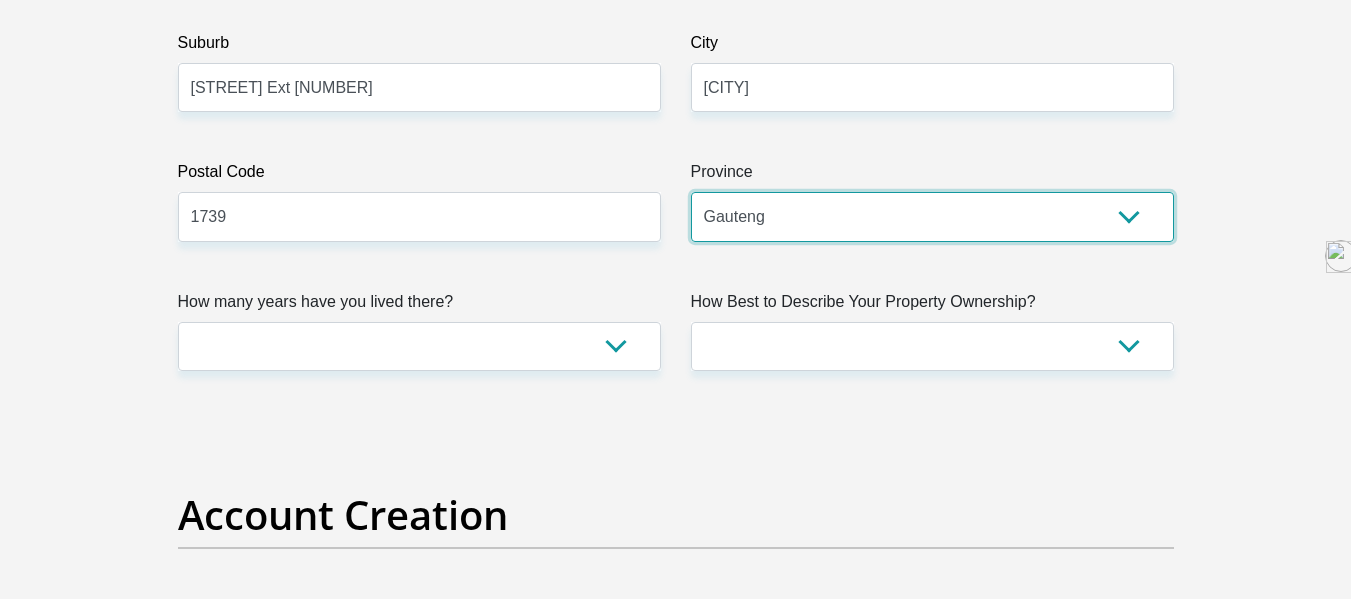 click on "Eastern Cape
Free State
Gauteng
KwaZulu-Natal
Limpopo
Mpumalanga
Northern Cape
North West
Western Cape" at bounding box center (932, 216) 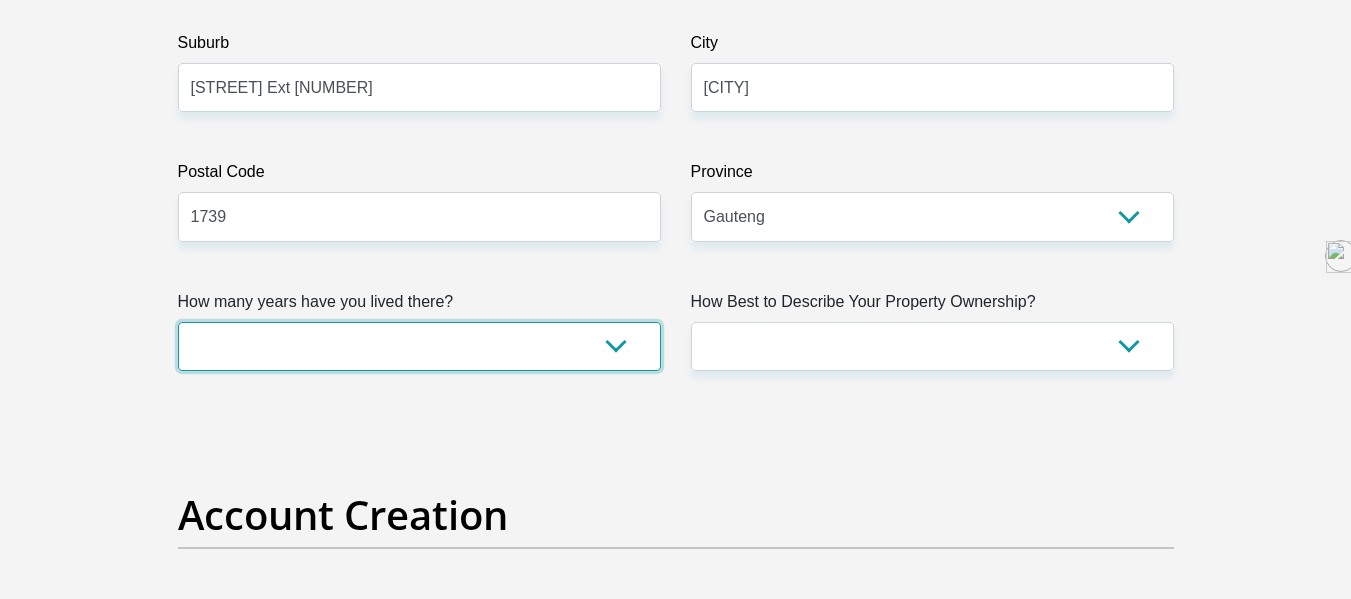 click on "less than 1 year
1-3 years
3-5 years
5+ years" at bounding box center (419, 346) 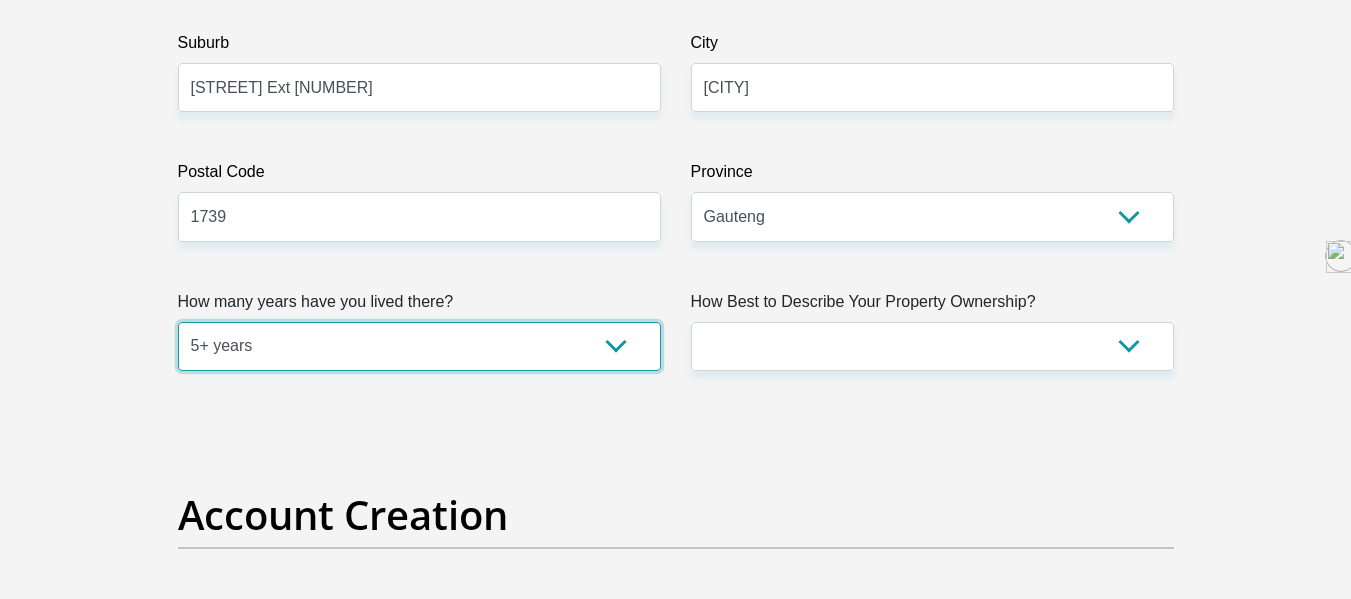 click on "less than 1 year
1-3 years
3-5 years
5+ years" at bounding box center (419, 346) 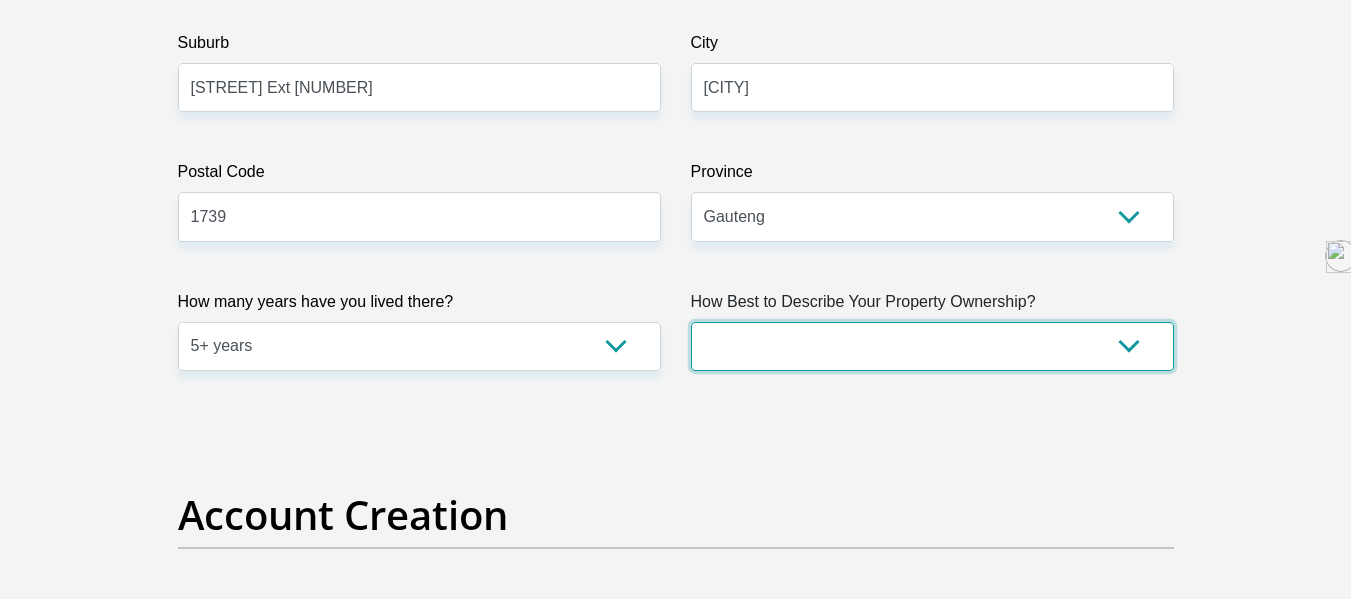 click on "Owned
Rented
Family Owned
Company Dwelling" at bounding box center [932, 346] 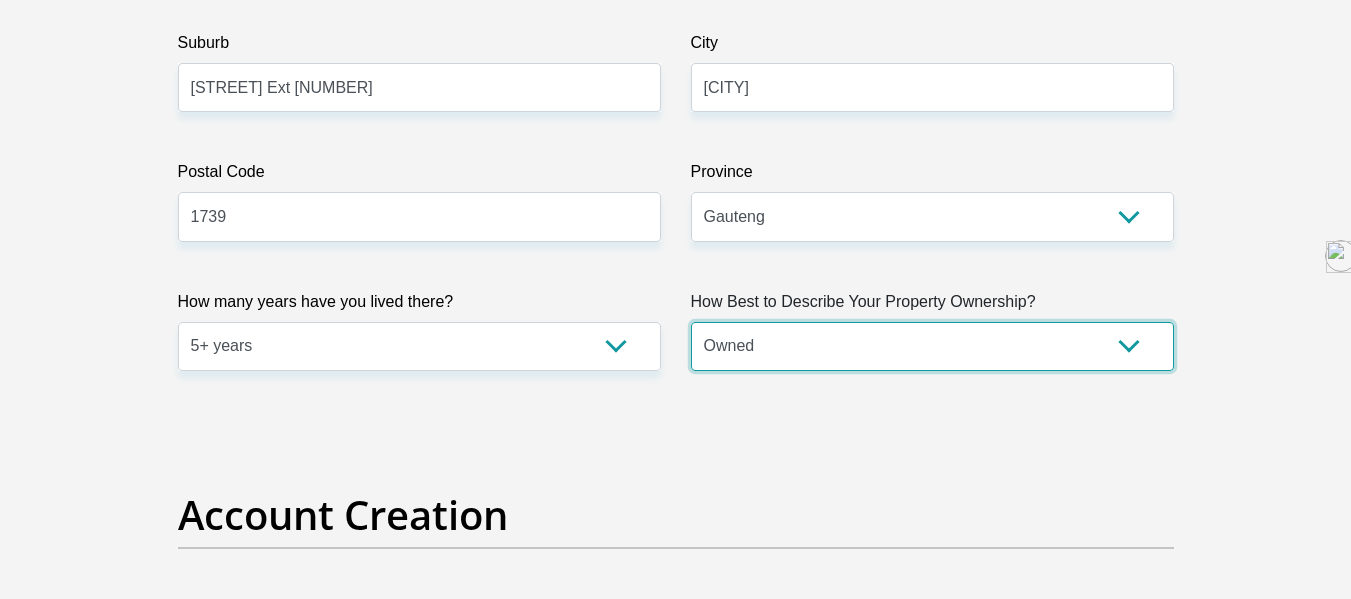 click on "Owned
Rented
Family Owned
Company Dwelling" at bounding box center (932, 346) 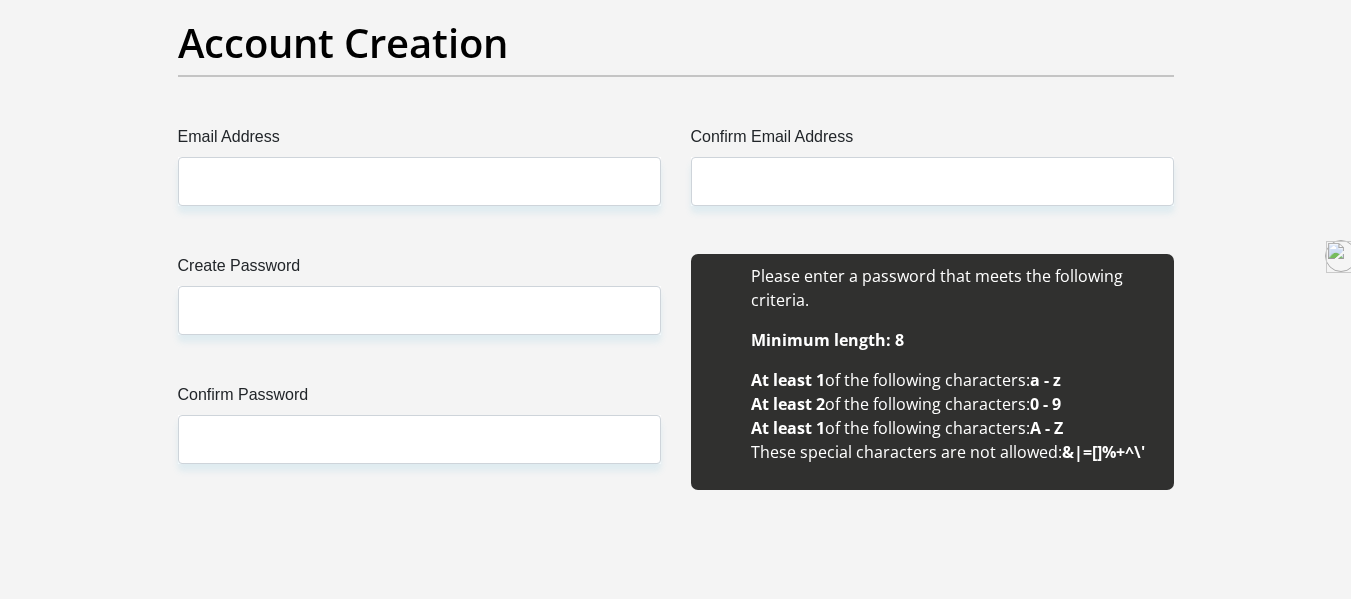scroll, scrollTop: 1733, scrollLeft: 0, axis: vertical 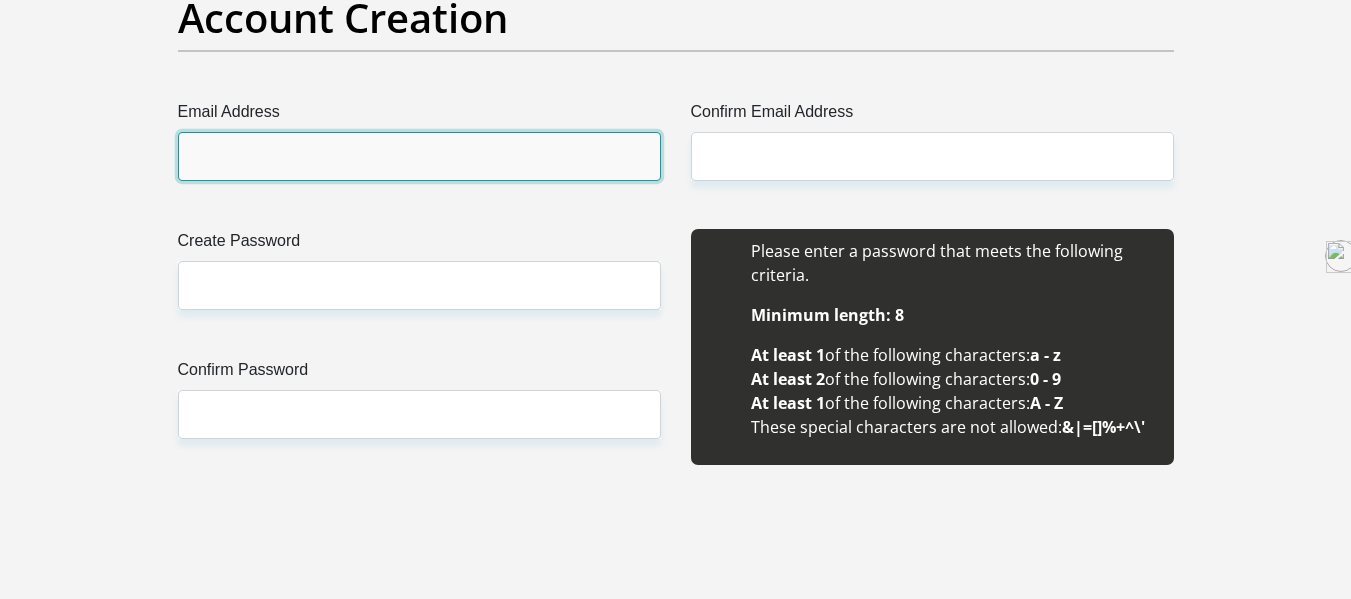 click on "Email Address" at bounding box center [419, 156] 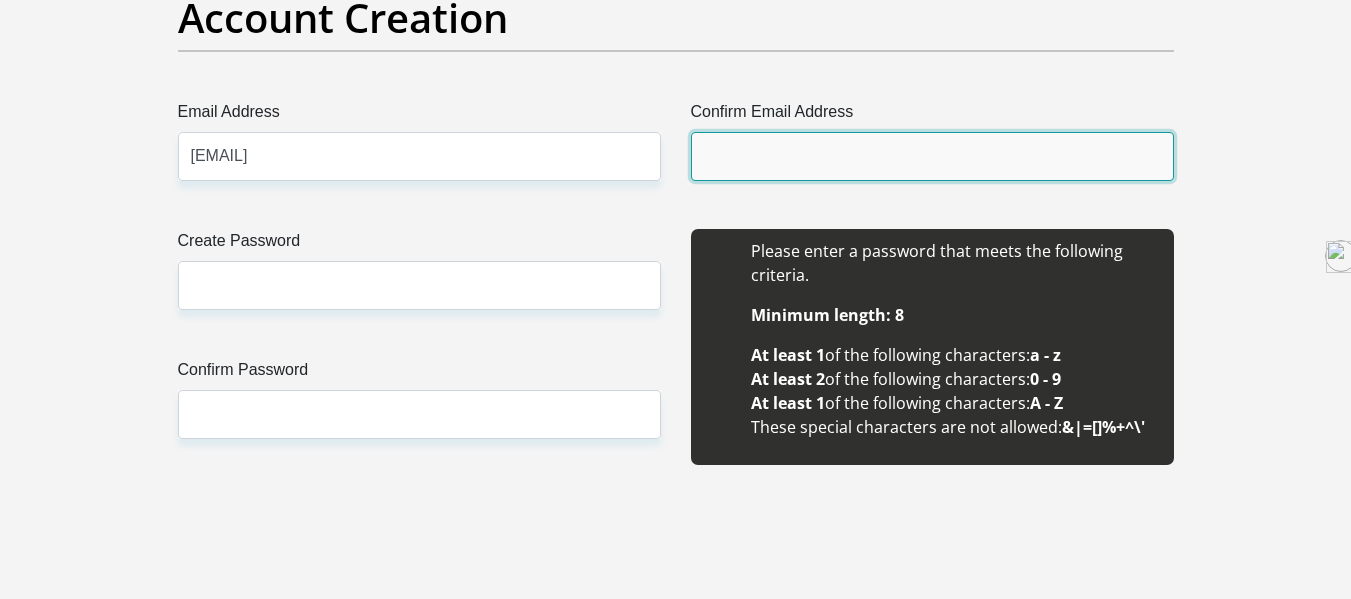 type on "[EMAIL]" 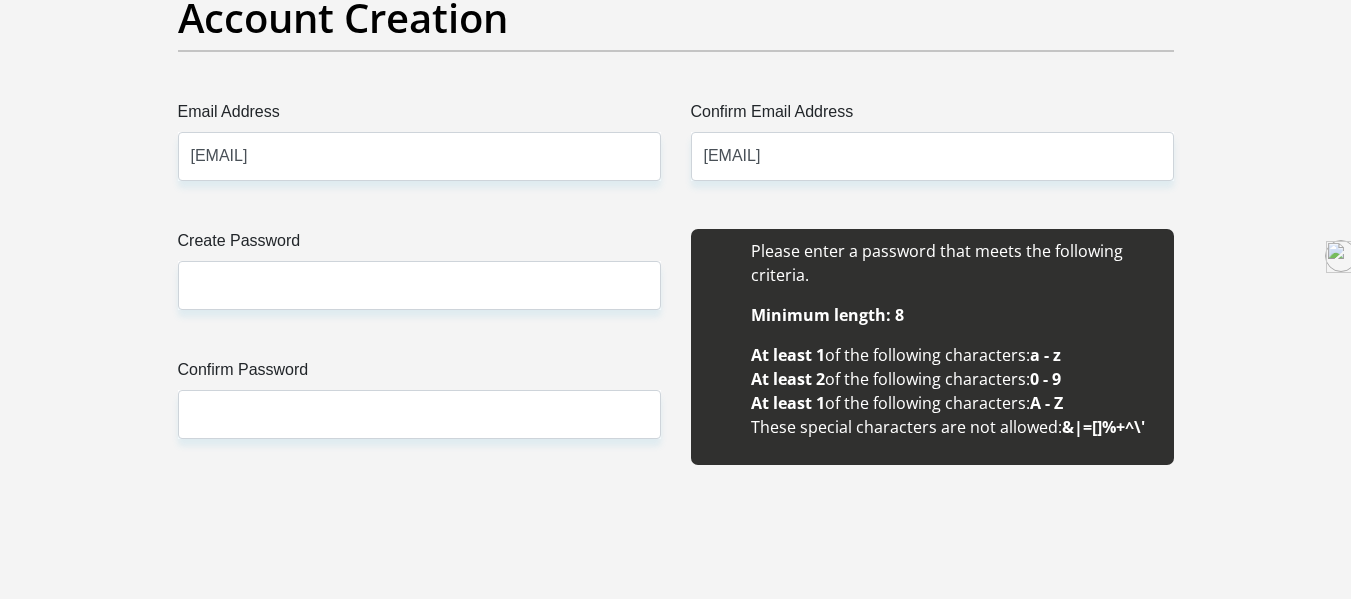 type 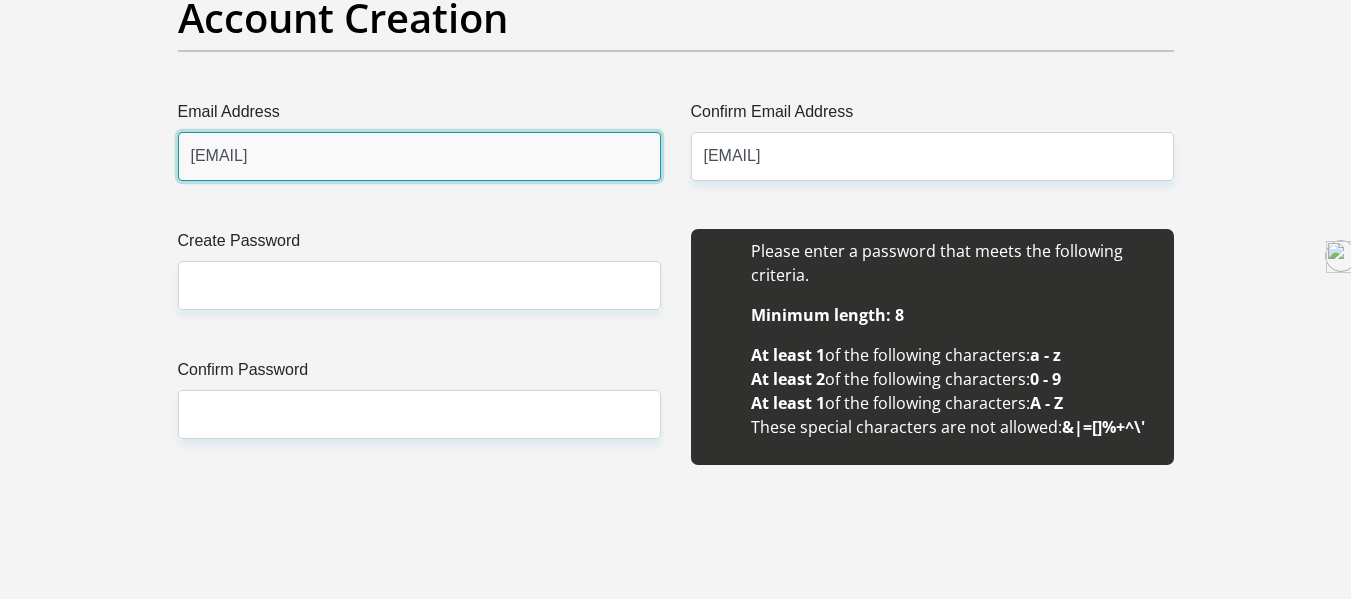 type 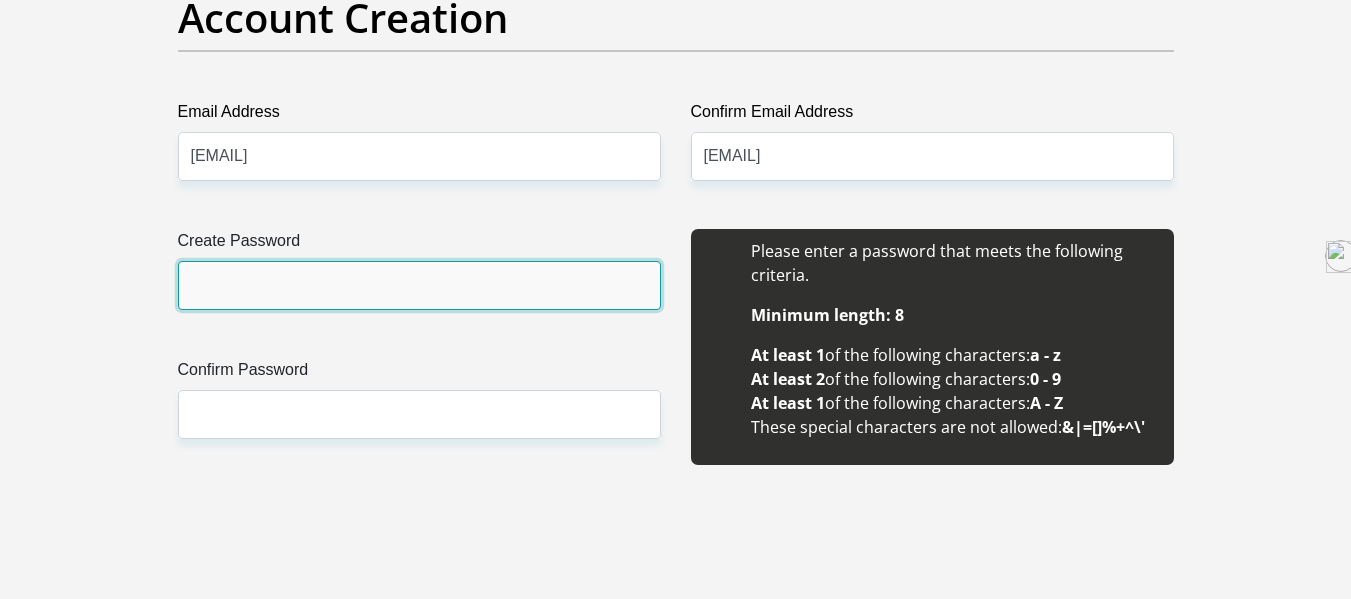 click on "Create Password" at bounding box center [419, 285] 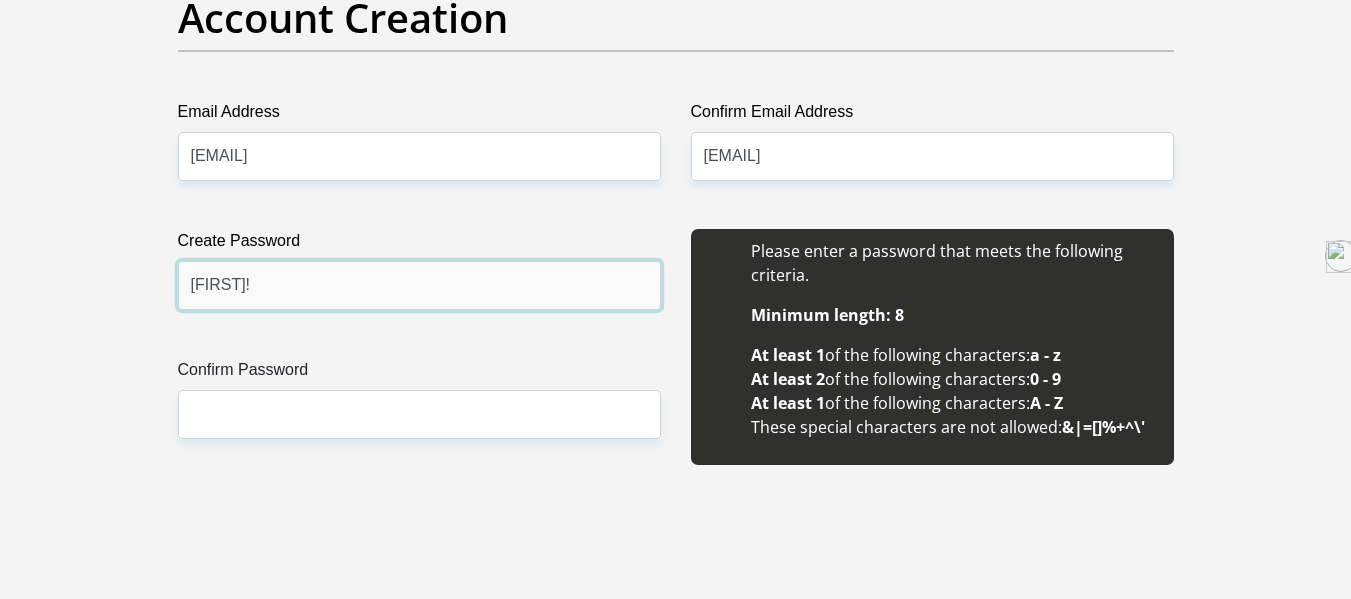 type on "[FIRST]!" 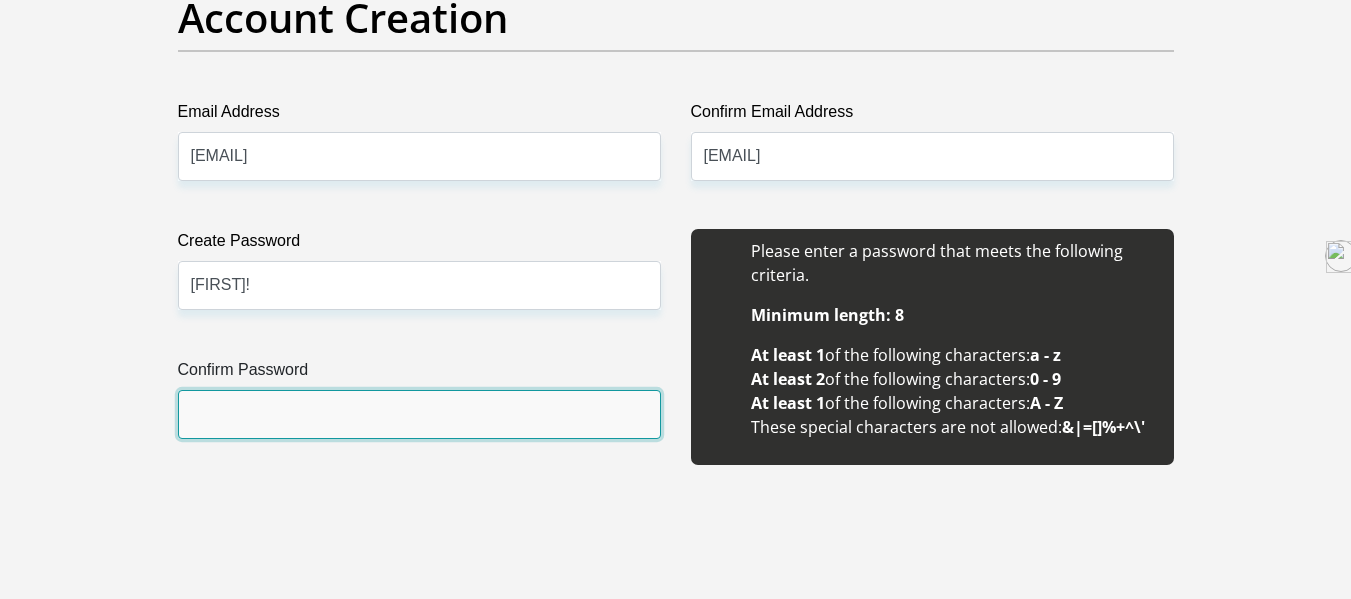 click on "Confirm Password" at bounding box center [419, 414] 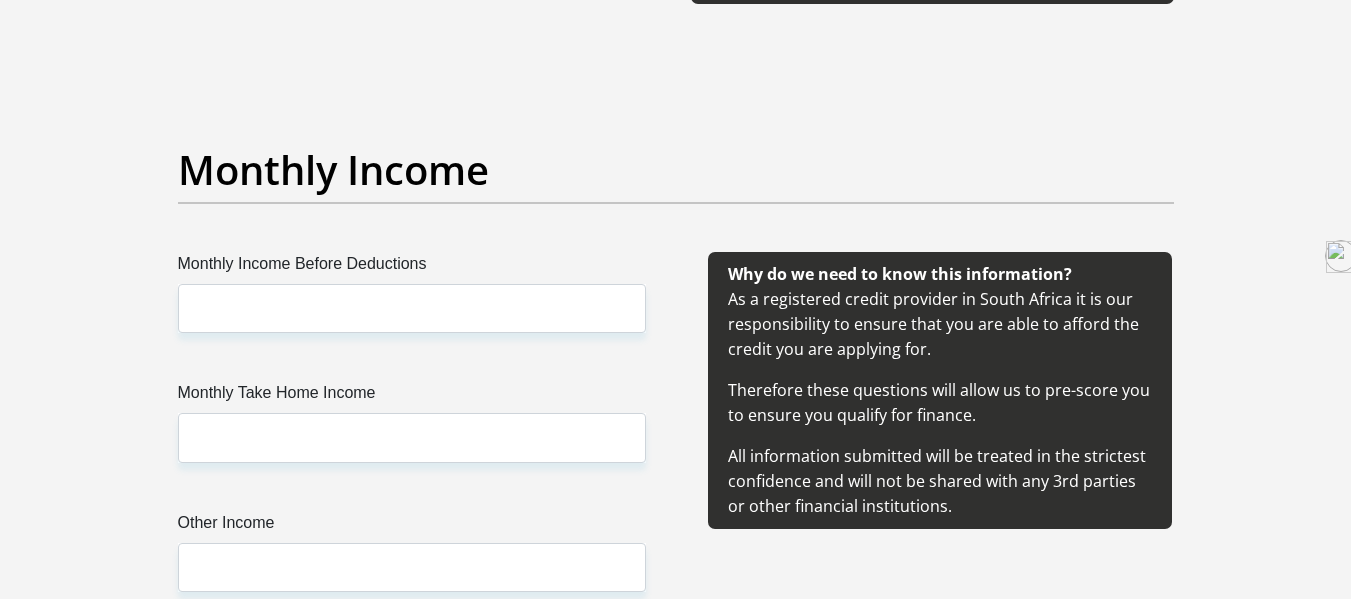 scroll, scrollTop: 2232, scrollLeft: 0, axis: vertical 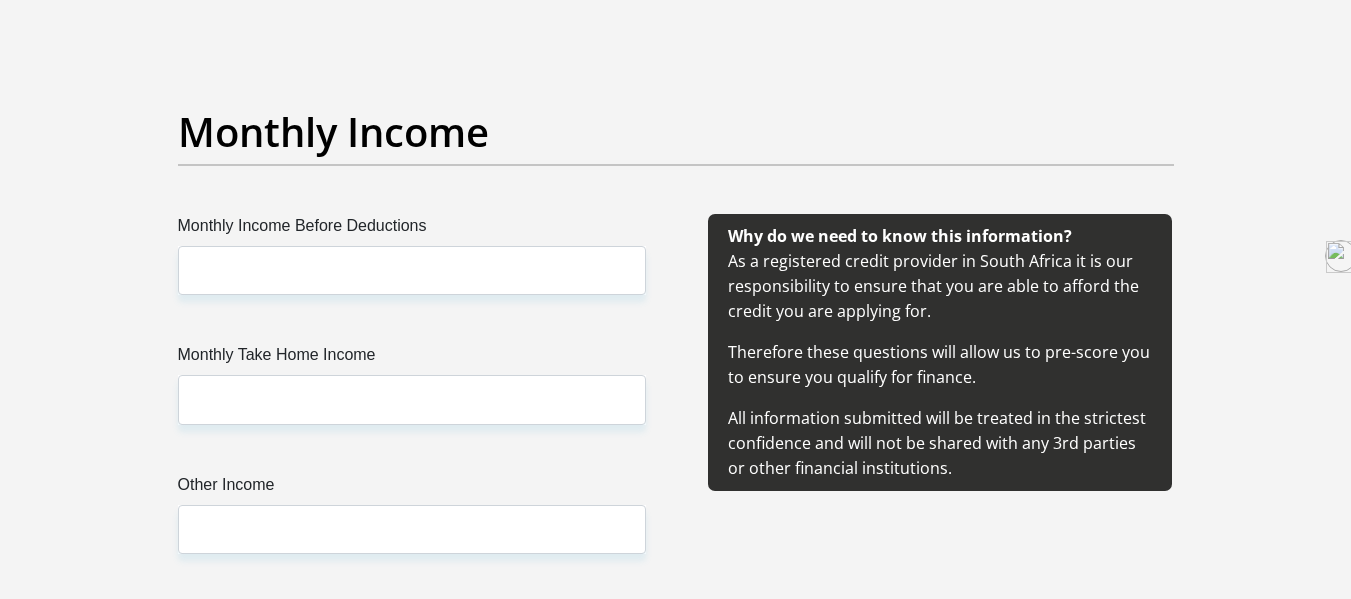 type on "[FIRST]!" 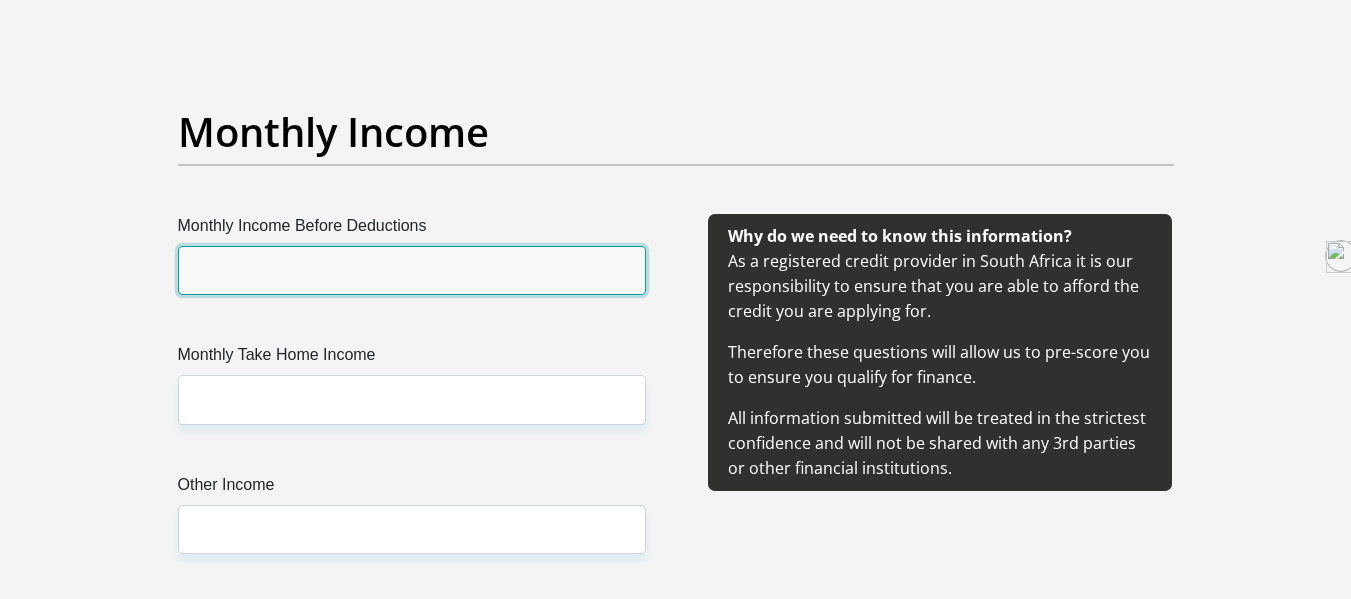 click on "Monthly Income Before Deductions" at bounding box center (412, 270) 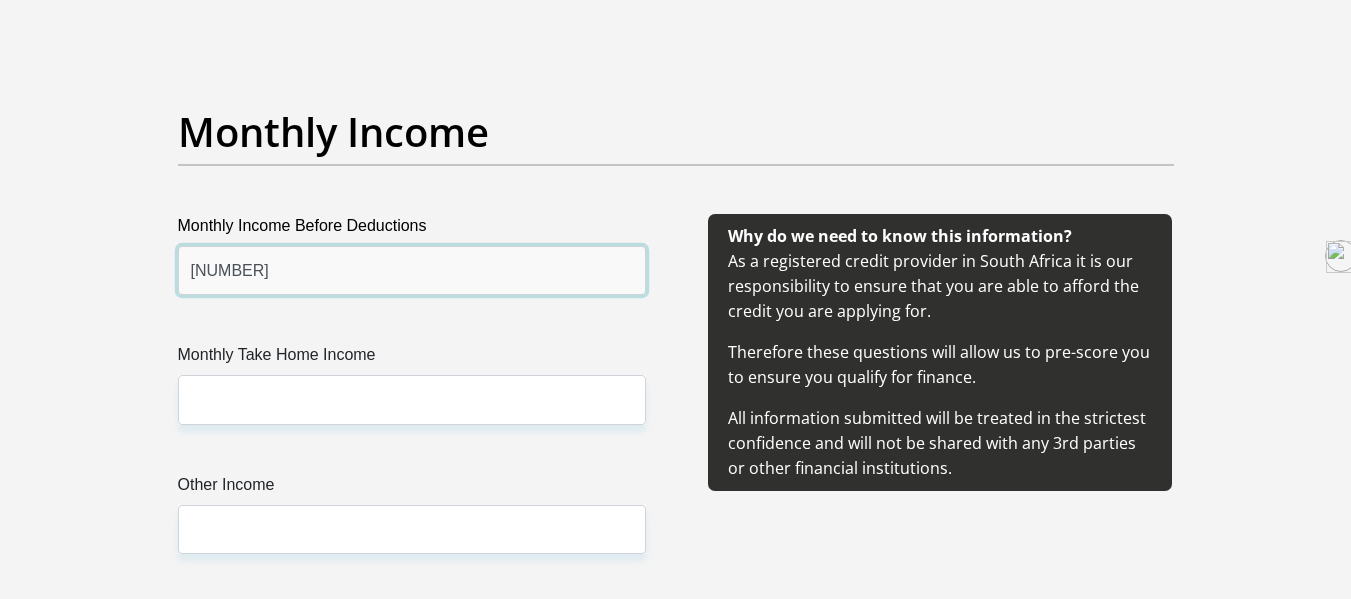type on "[NUMBER]" 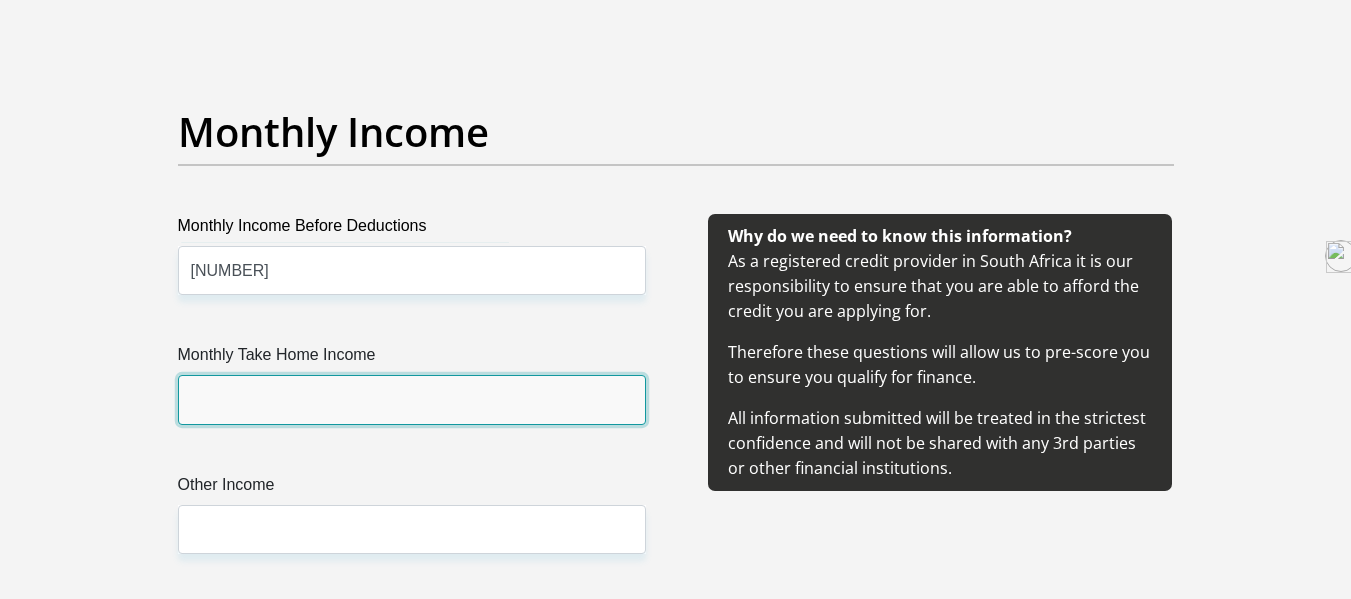 click on "Monthly Take Home Income" at bounding box center [412, 399] 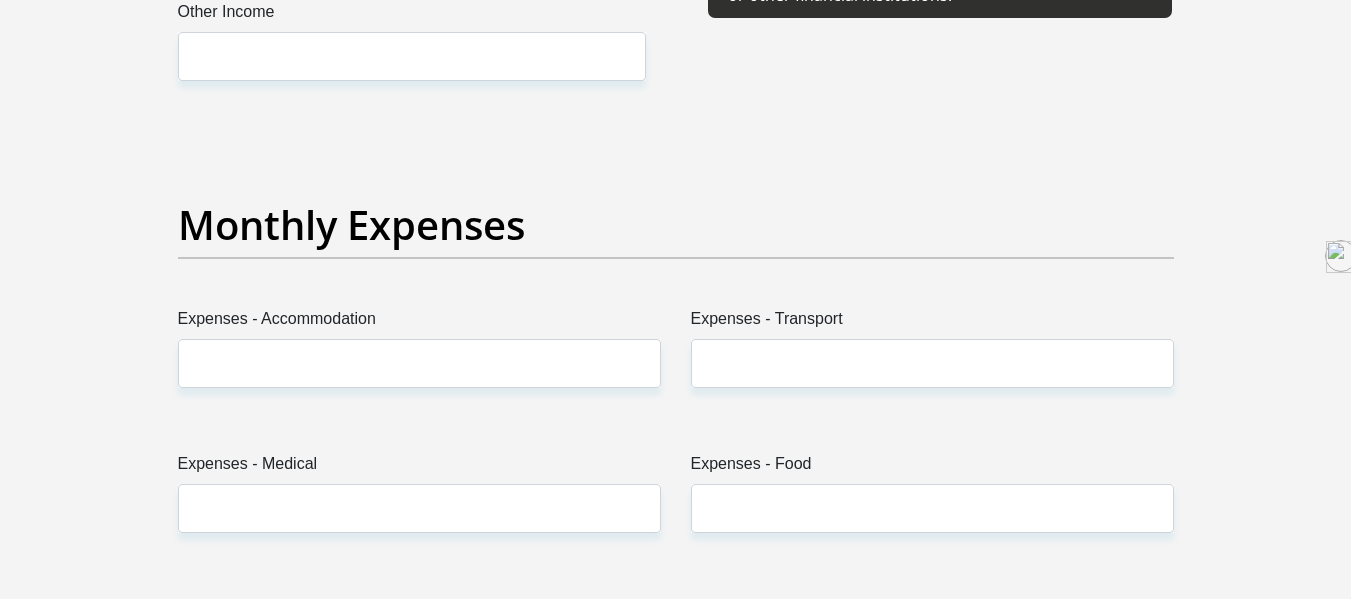 scroll, scrollTop: 2654, scrollLeft: 0, axis: vertical 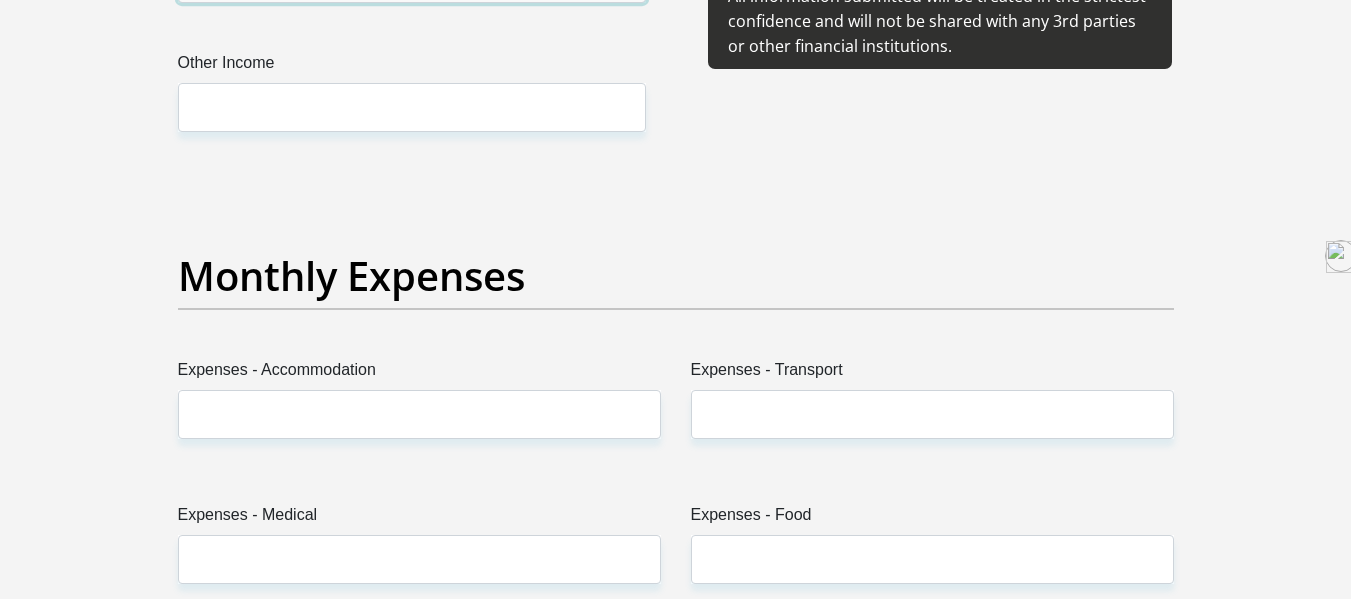 type on "[NUMBER]" 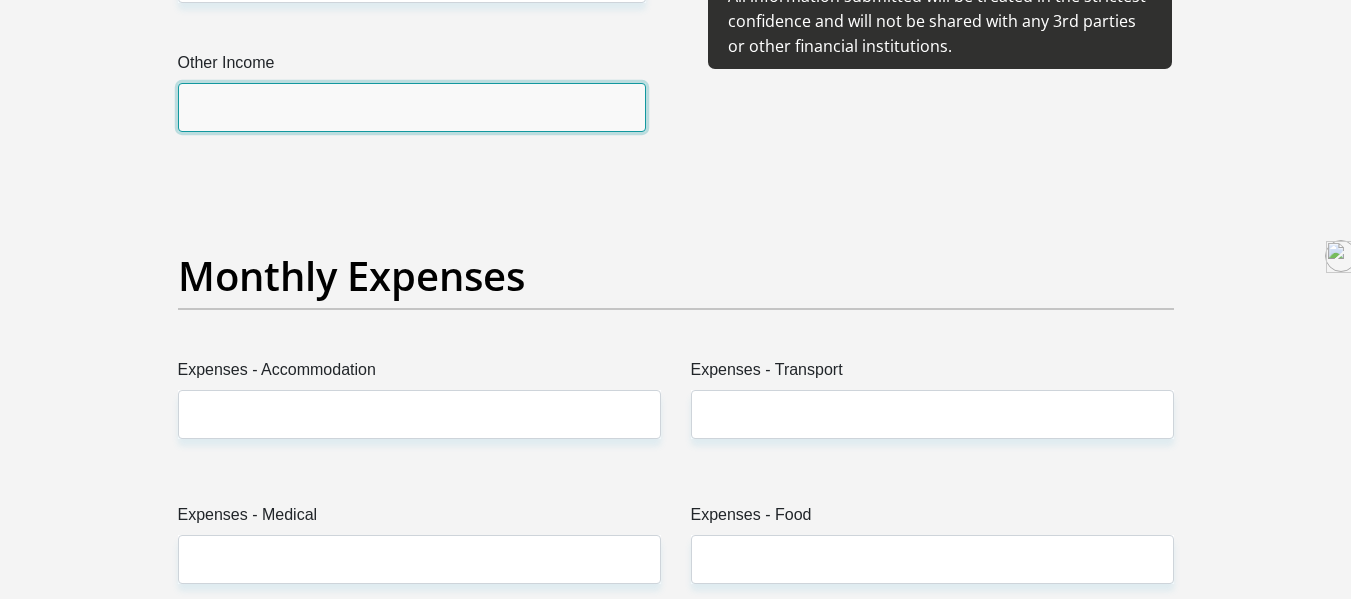 click on "Other Income" at bounding box center [412, 107] 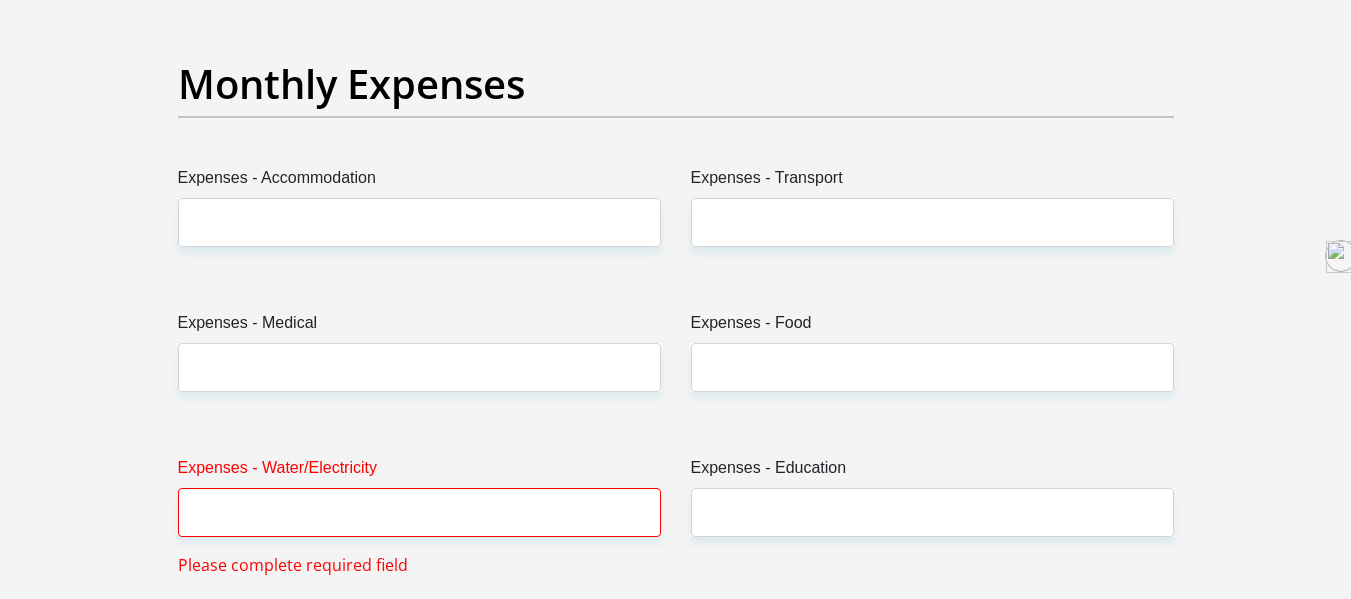 scroll, scrollTop: 2859, scrollLeft: 0, axis: vertical 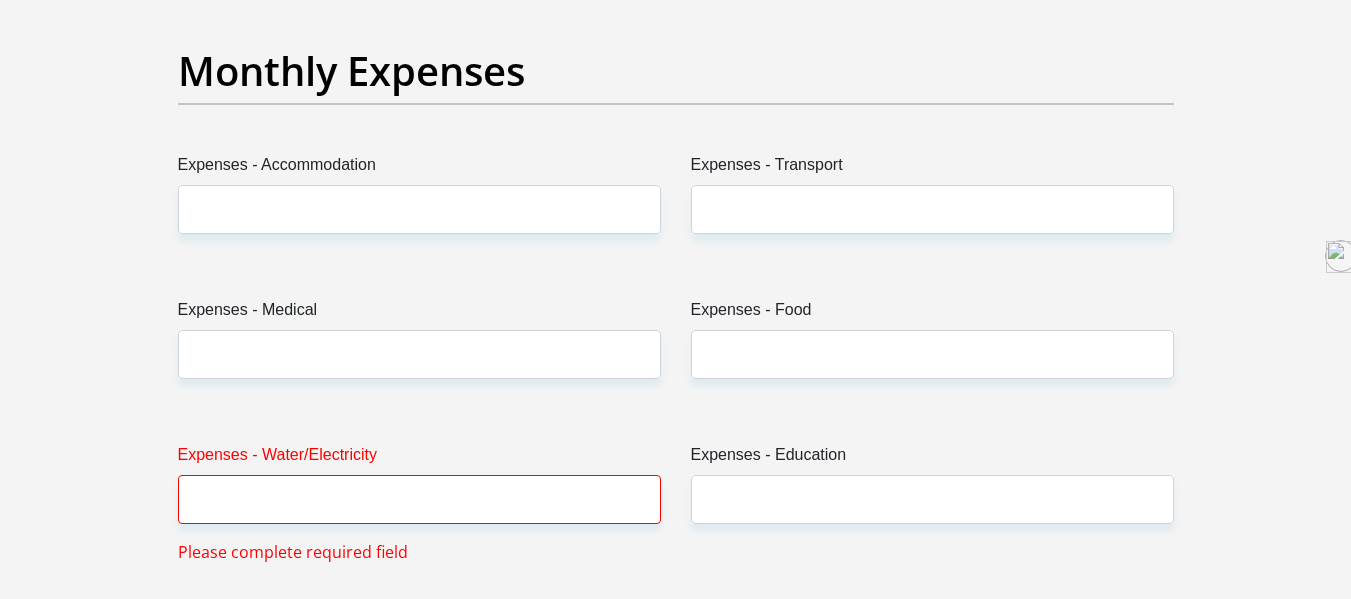 type on "0" 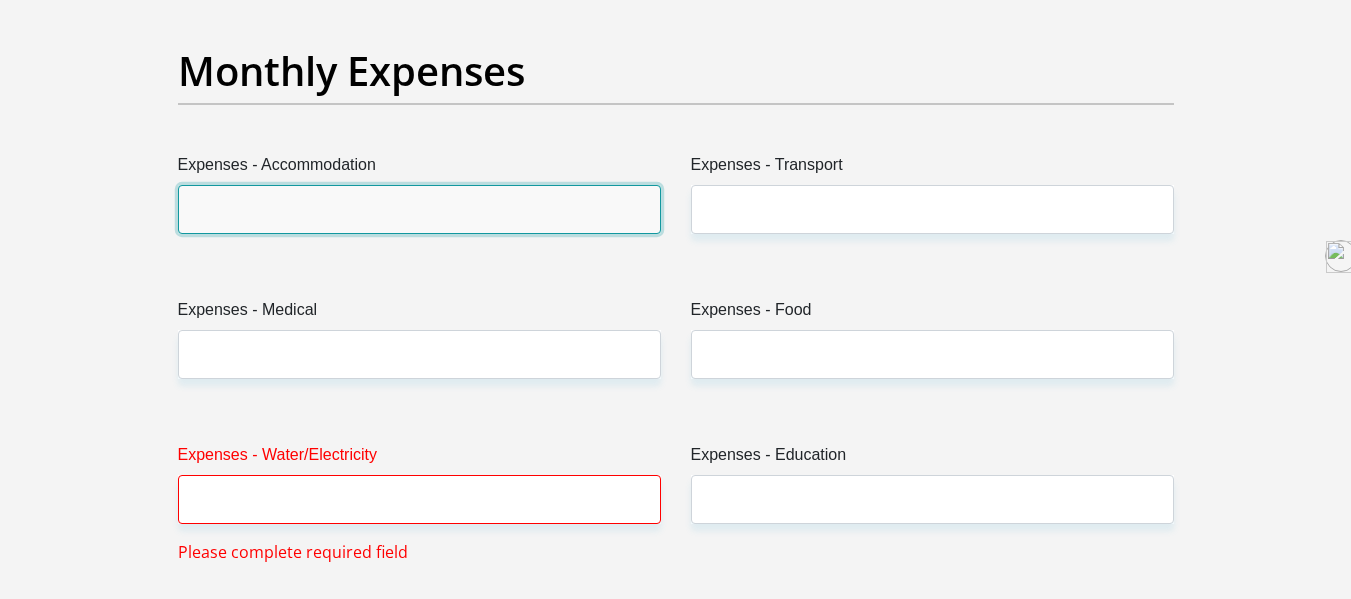 click on "Expenses - Accommodation" at bounding box center (419, 209) 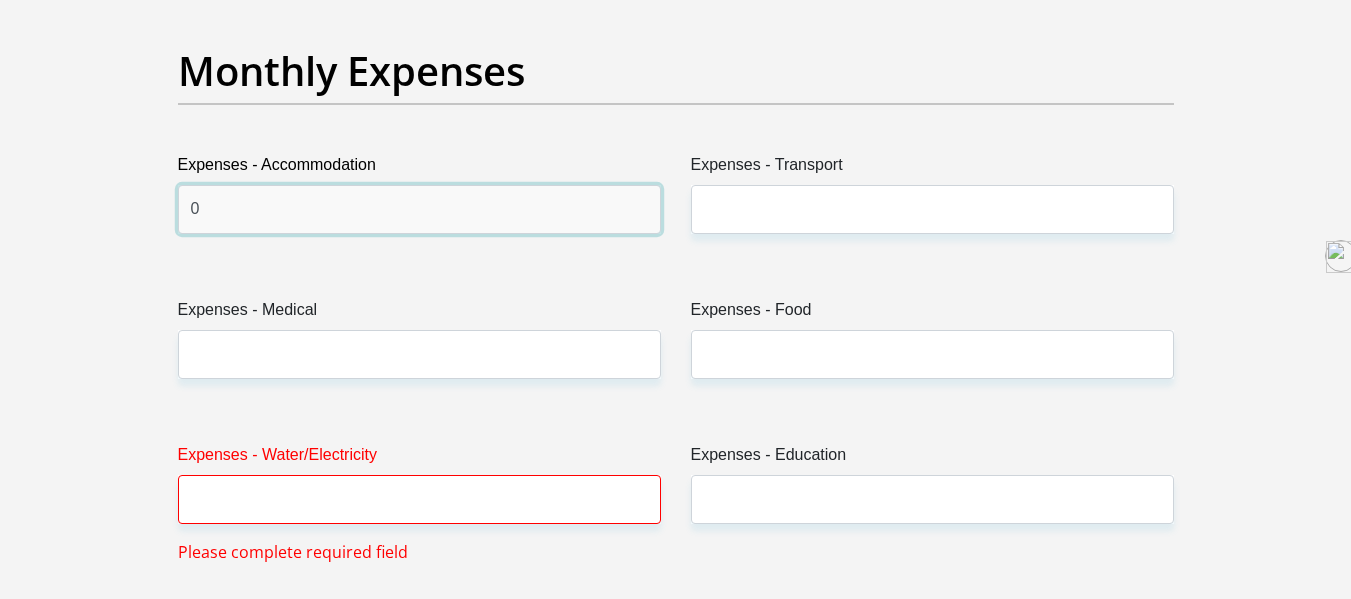 type on "0" 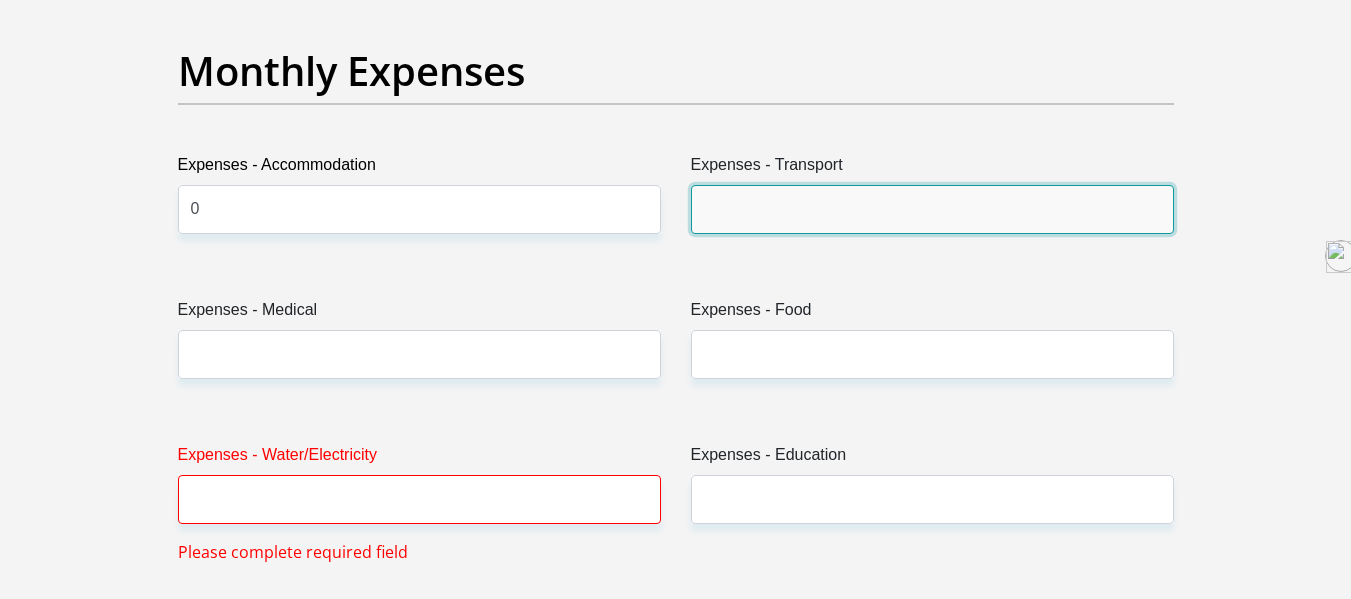 click on "Expenses - Transport" at bounding box center [932, 209] 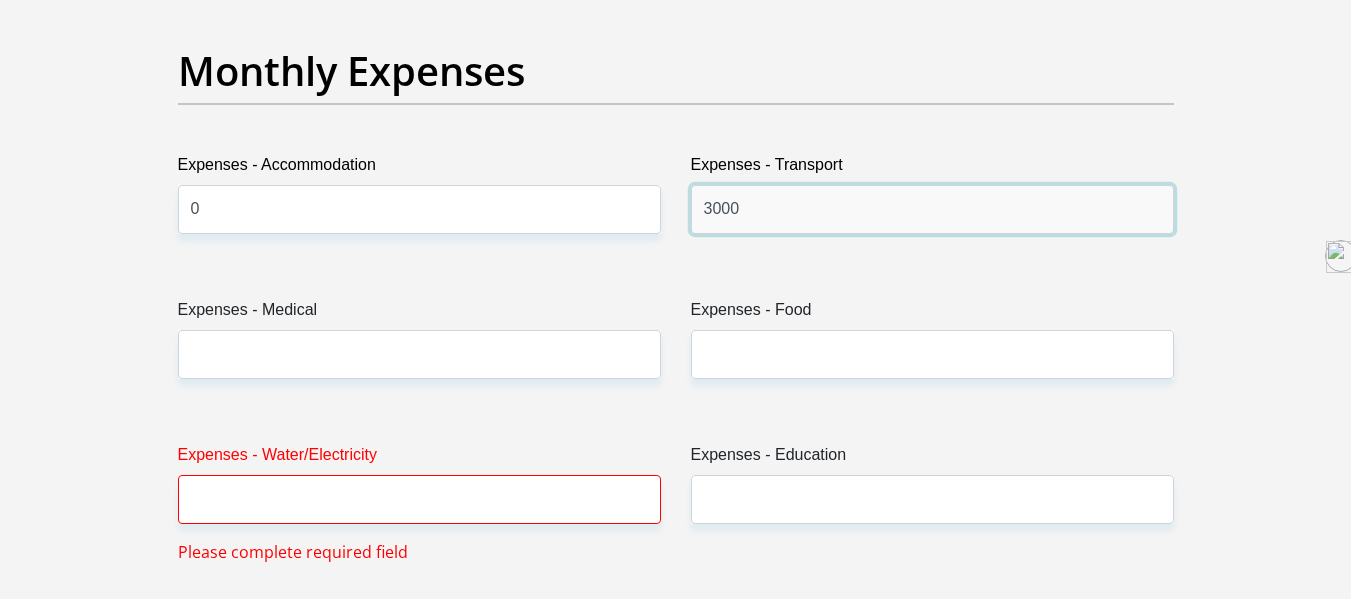 type on "3000" 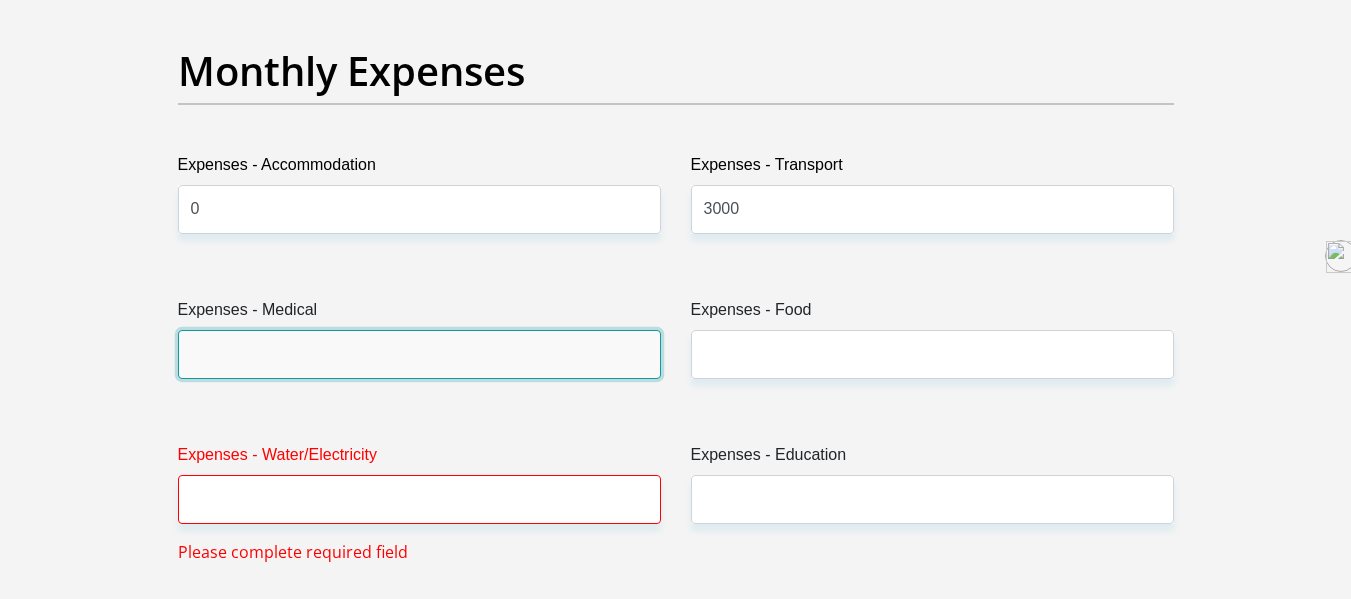 click on "Expenses - Medical" at bounding box center (419, 354) 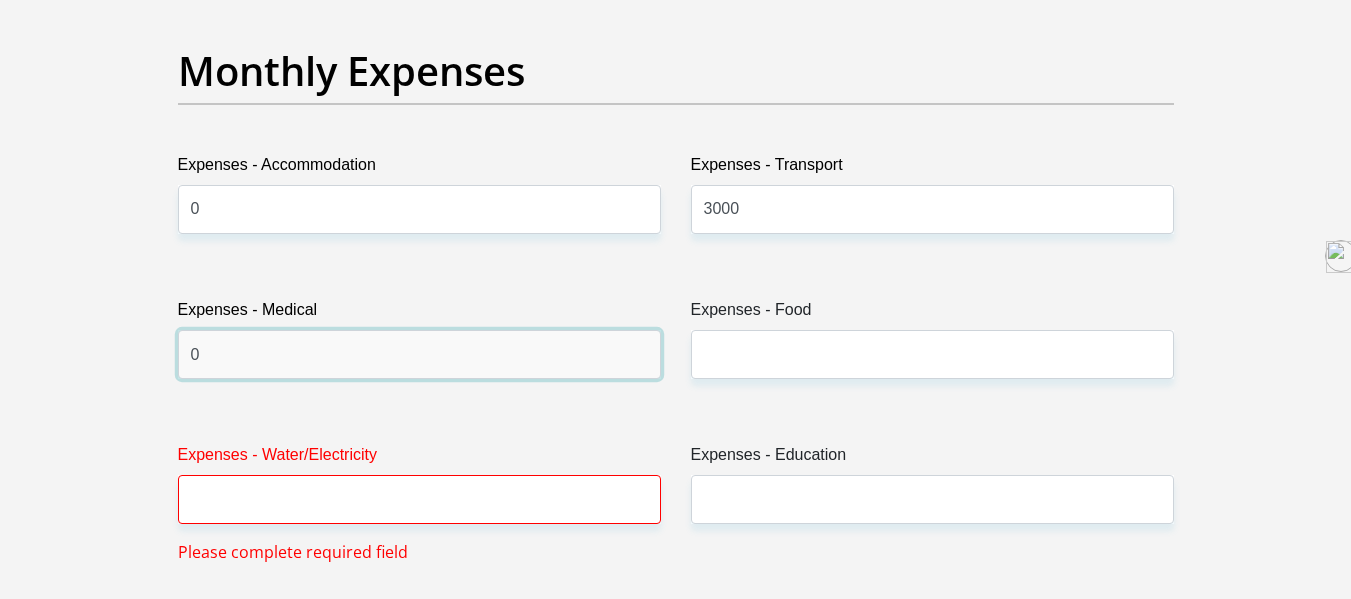 type on "0" 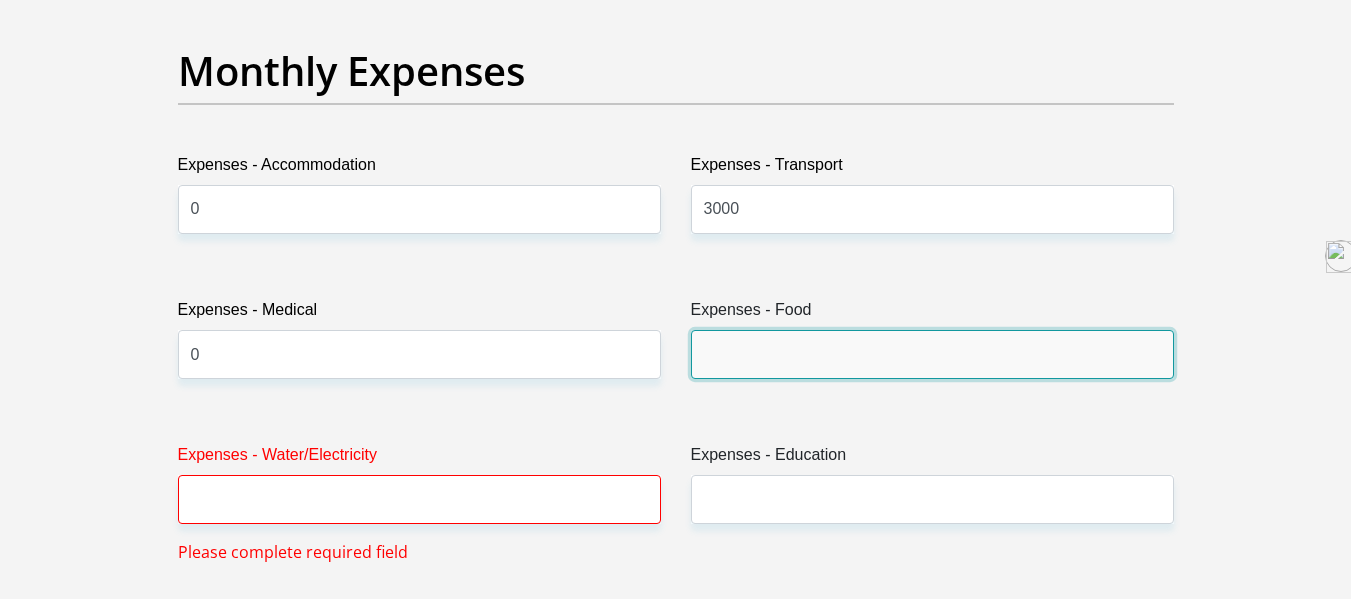 click on "Expenses - Food" at bounding box center (932, 354) 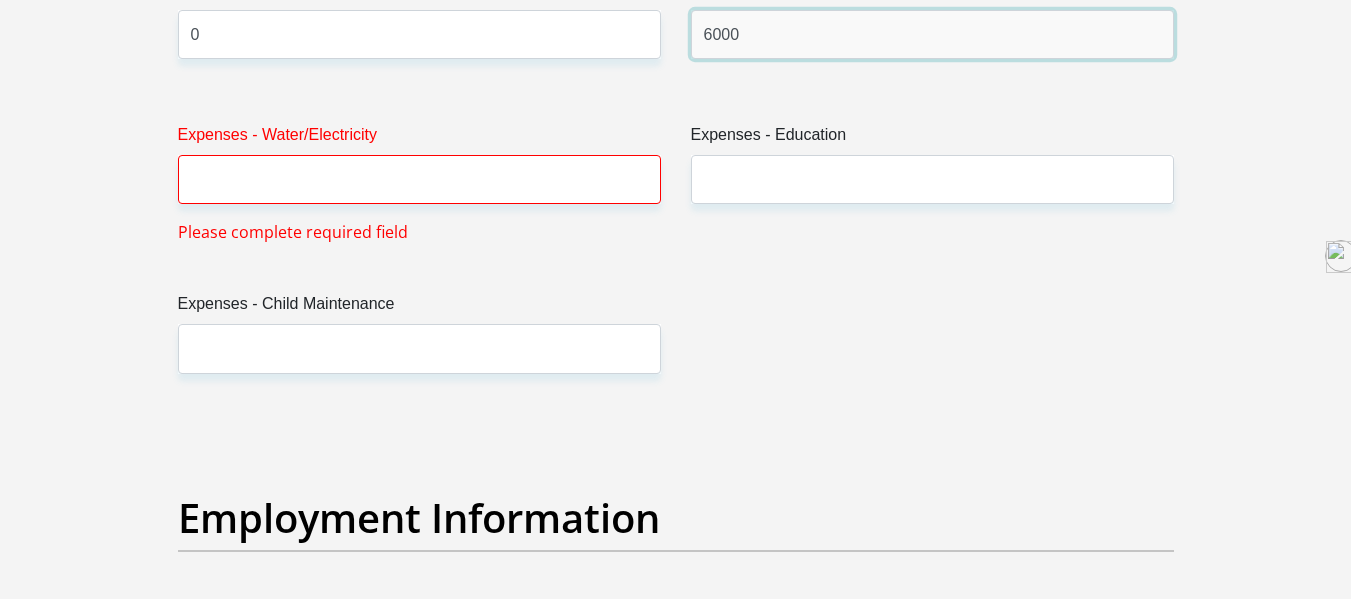 scroll, scrollTop: 3166, scrollLeft: 0, axis: vertical 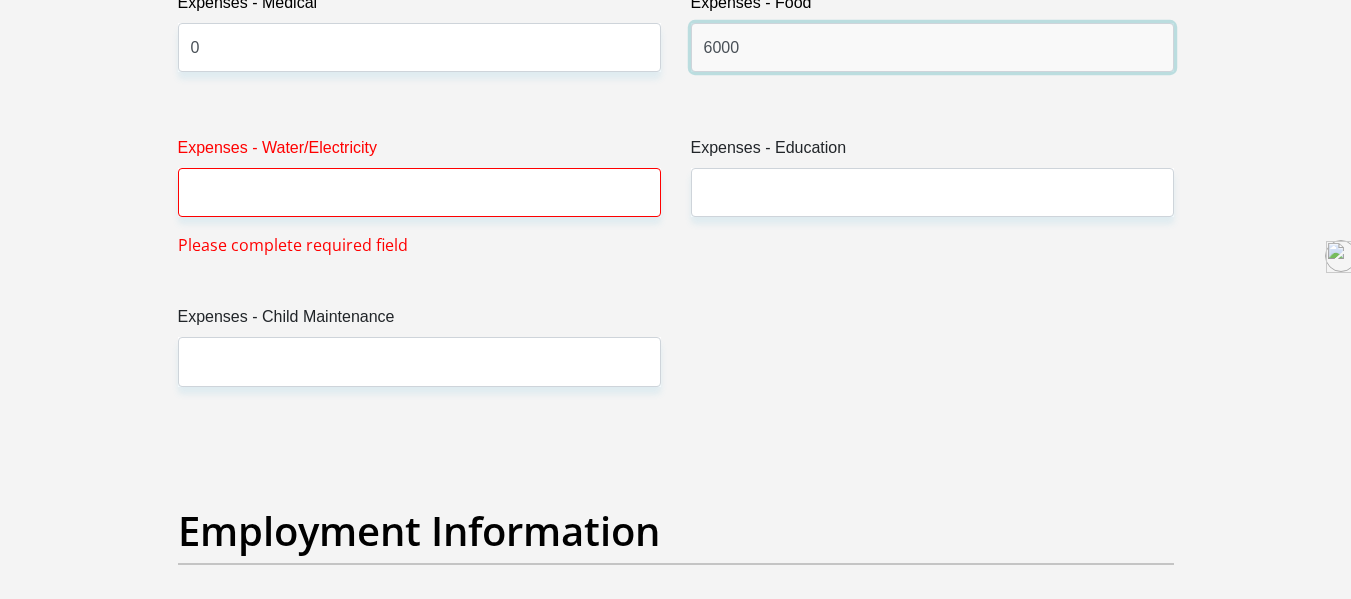 type on "6000" 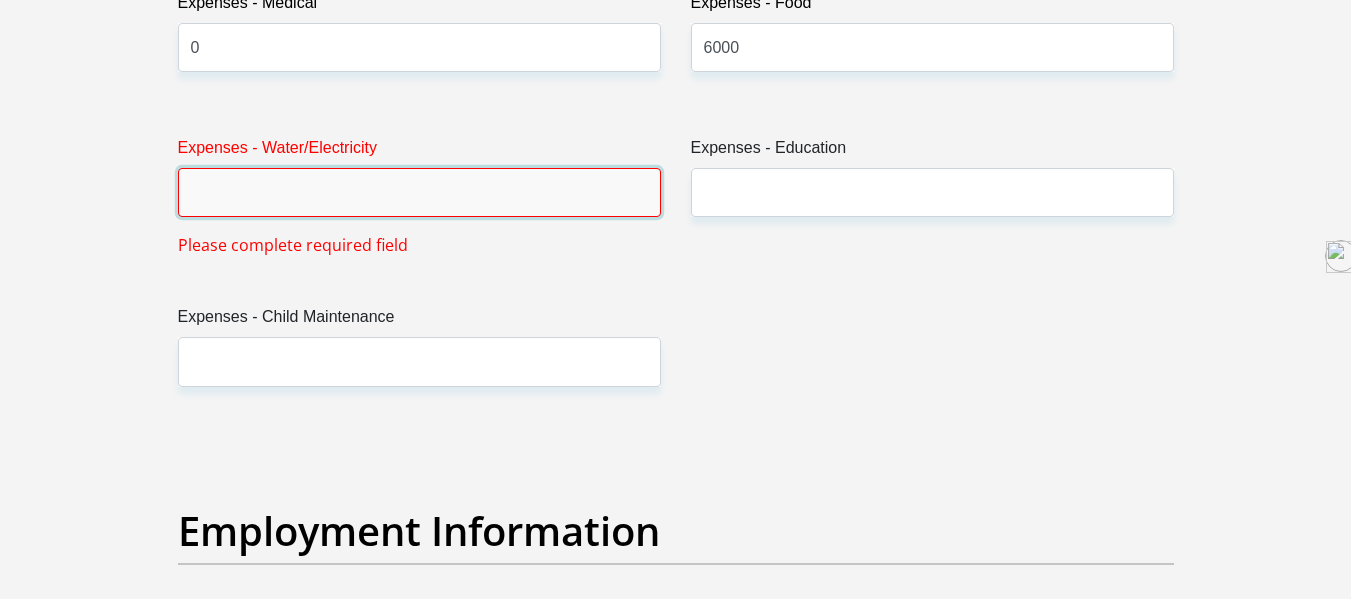 click on "Expenses - Water/Electricity" at bounding box center [419, 192] 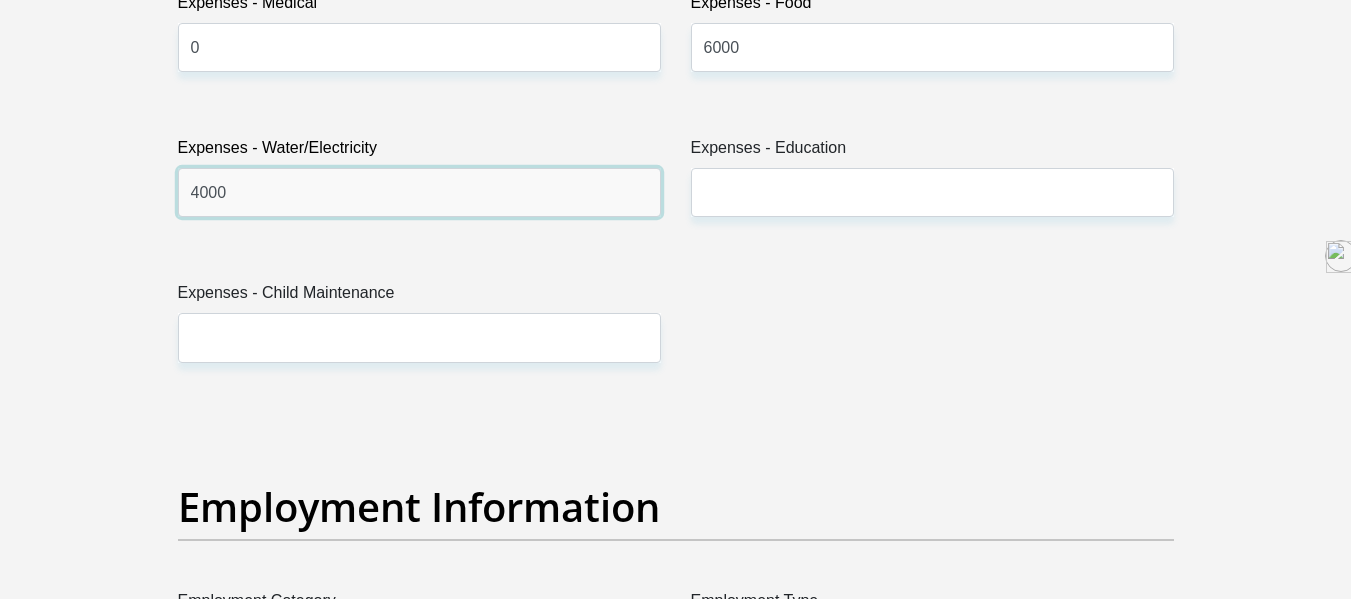 type on "4000" 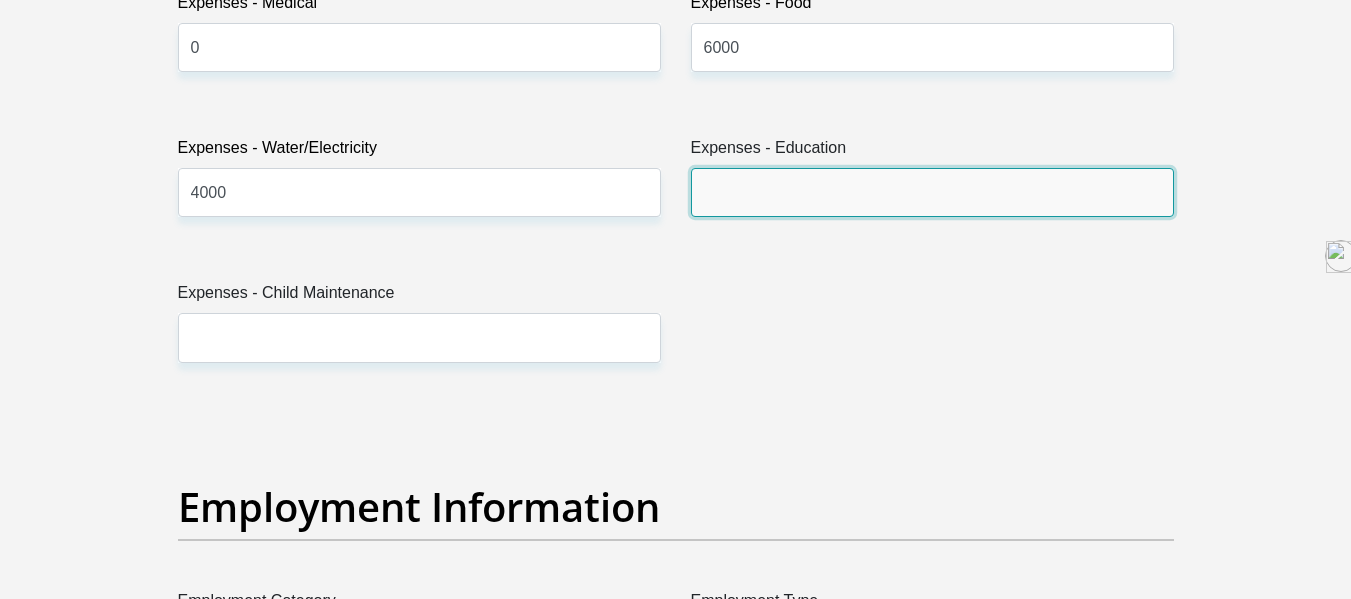 click on "Expenses - Education" at bounding box center (932, 192) 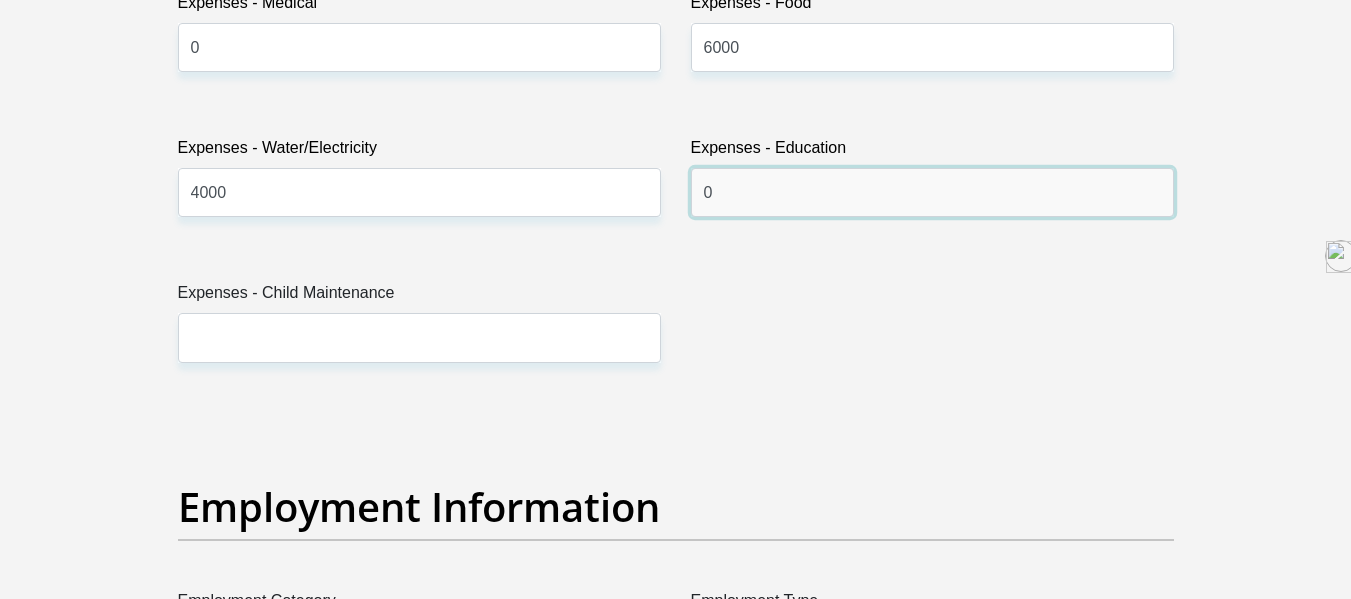 type on "0" 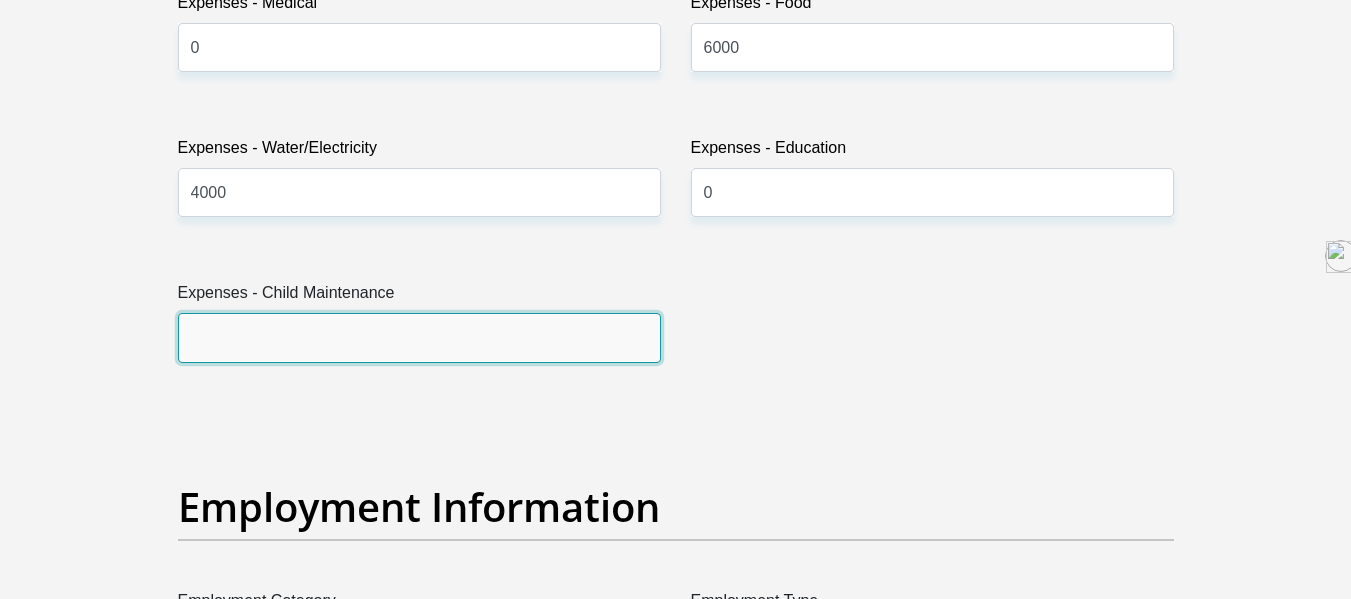 click on "Expenses - Child Maintenance" at bounding box center [419, 337] 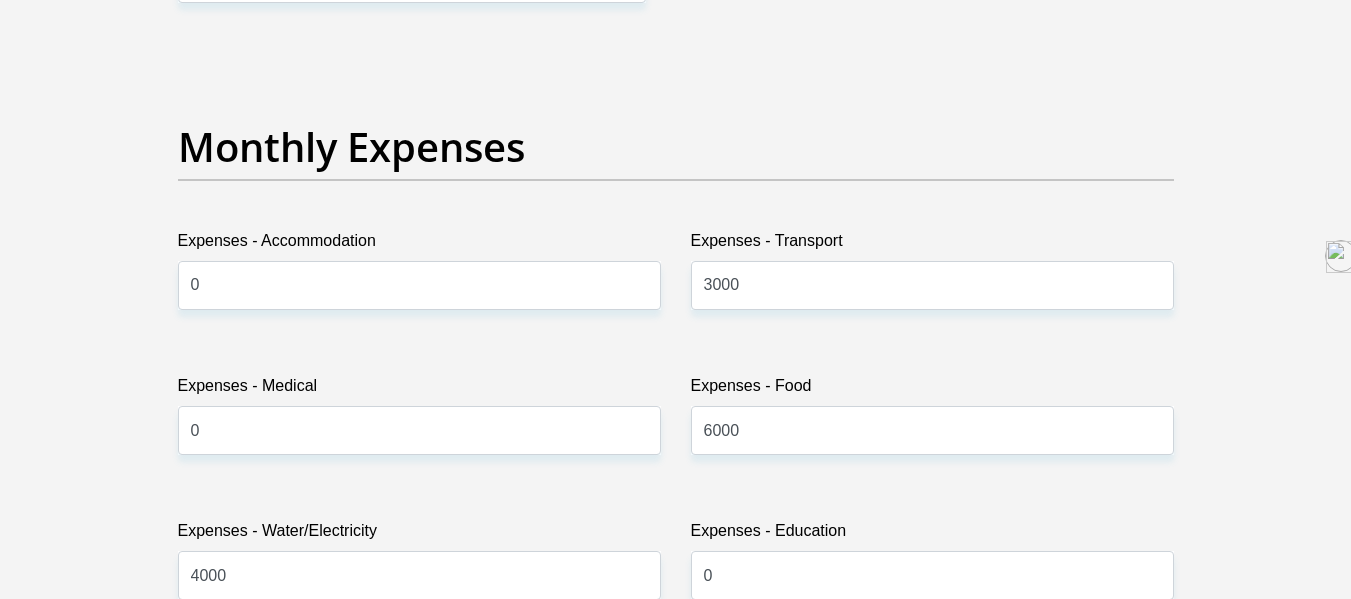 scroll, scrollTop: 2860, scrollLeft: 0, axis: vertical 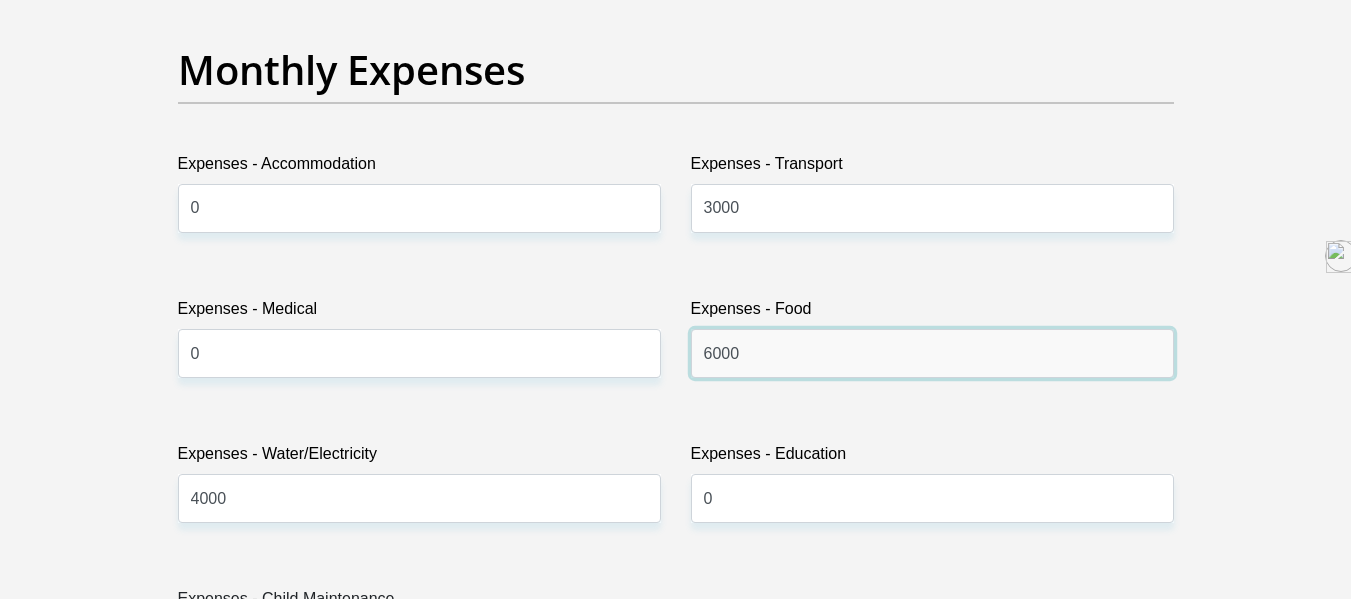 click on "6000" at bounding box center (932, 353) 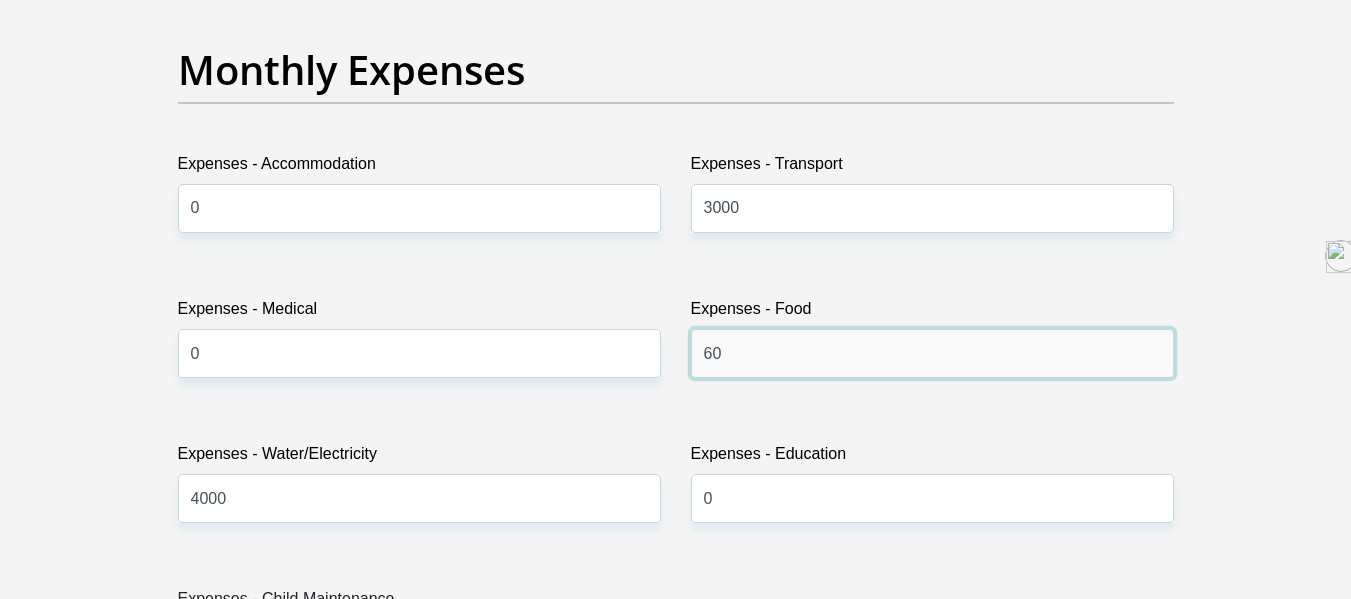 type on "6" 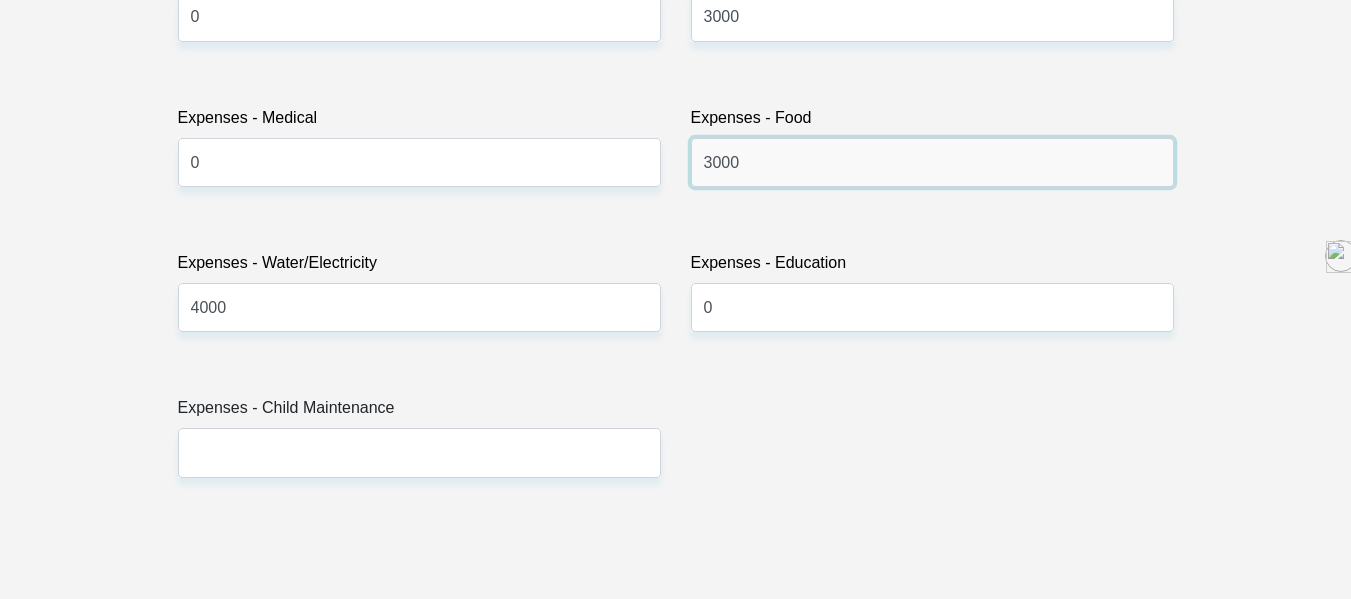 scroll, scrollTop: 3089, scrollLeft: 0, axis: vertical 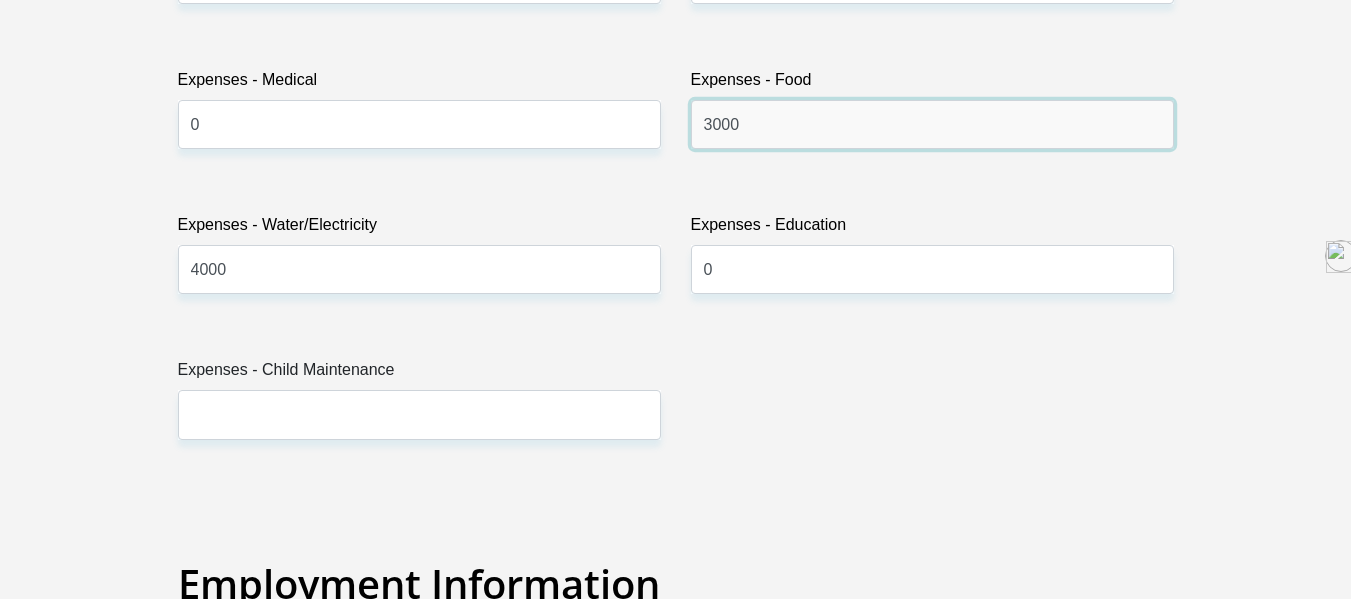 type on "3000" 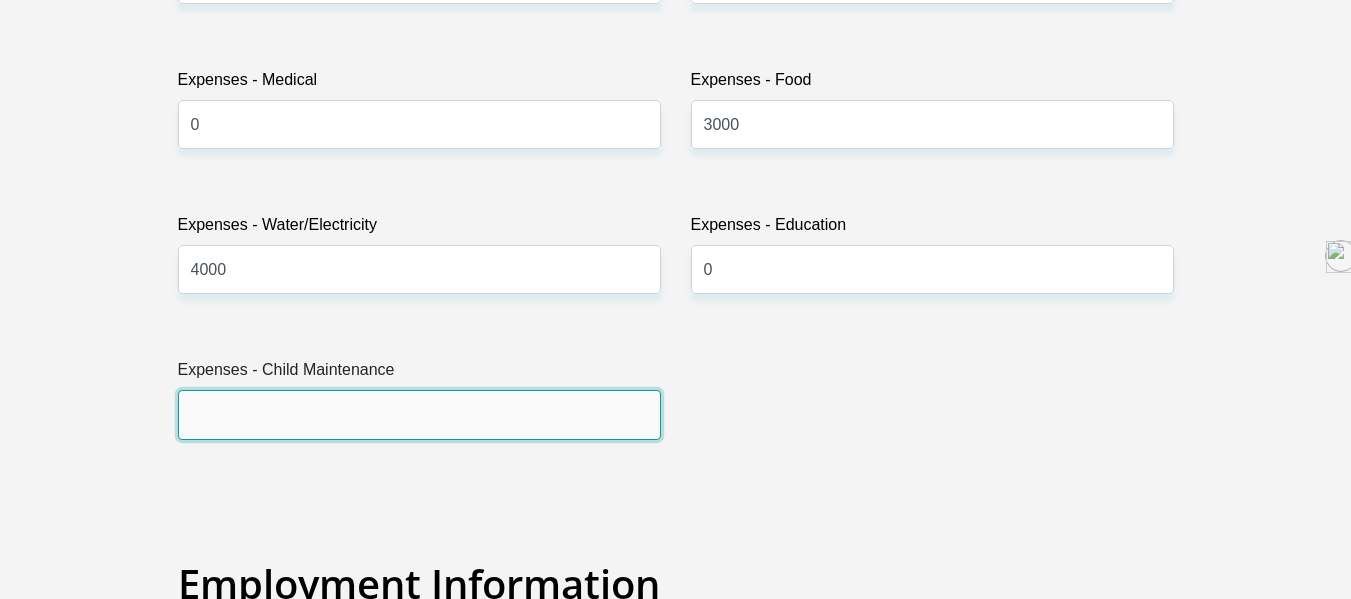 click on "Expenses - Child Maintenance" at bounding box center [419, 414] 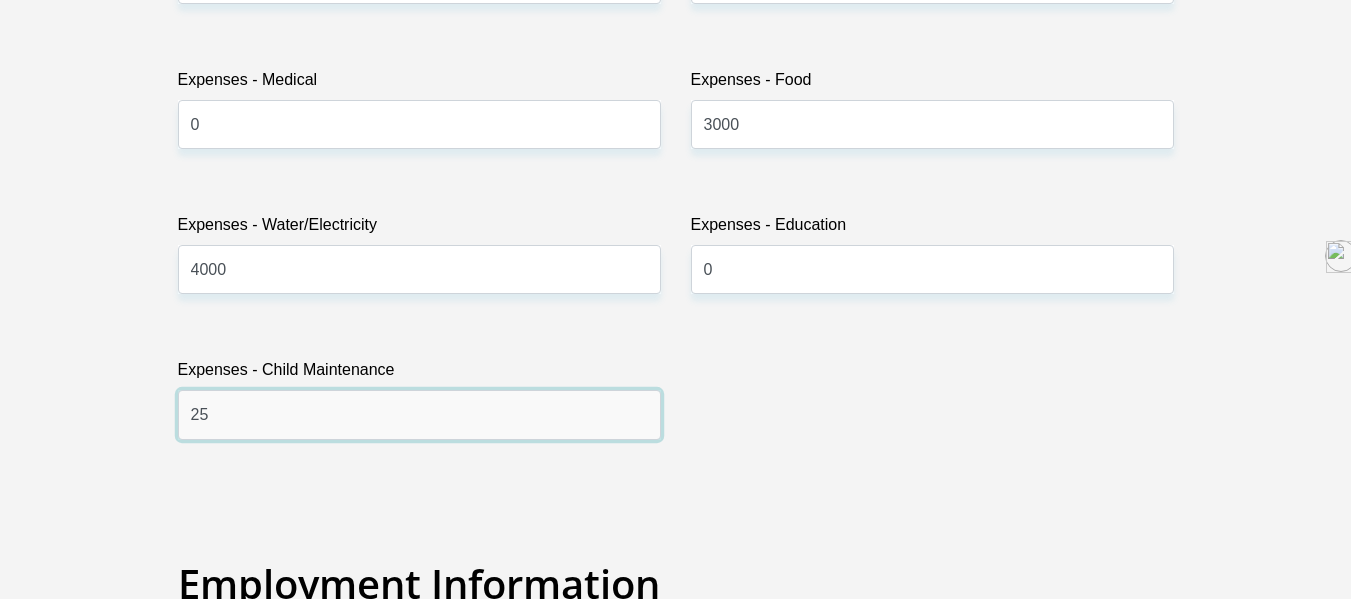 type on "2" 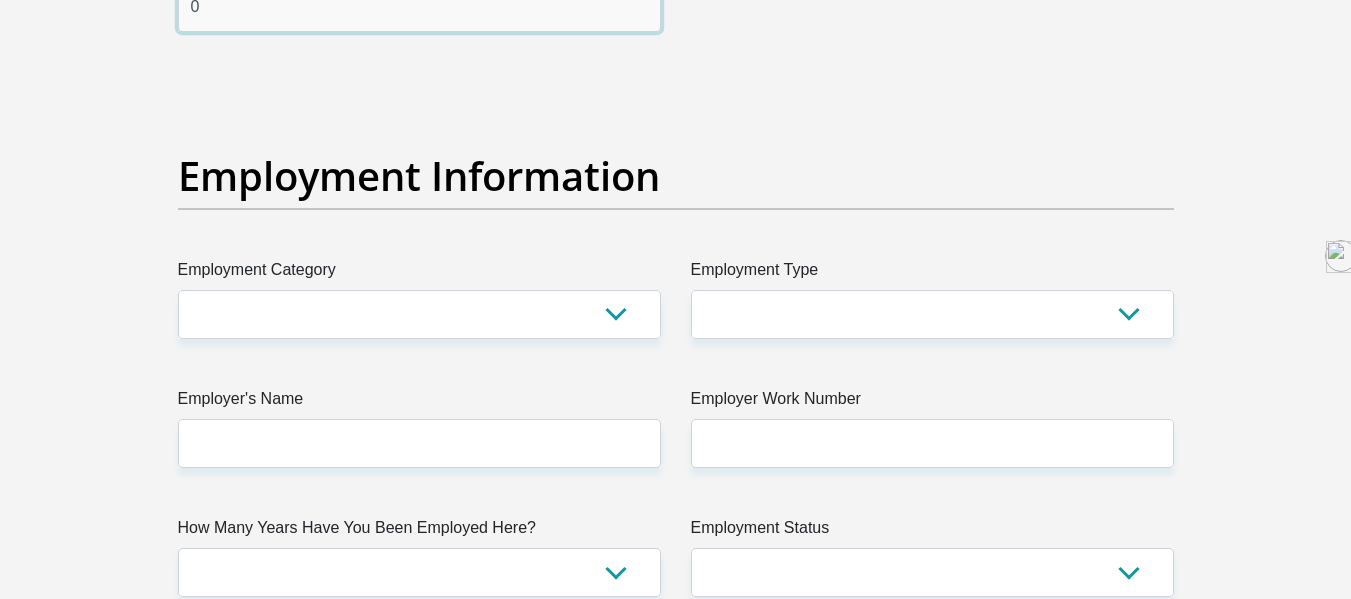 scroll, scrollTop: 3561, scrollLeft: 0, axis: vertical 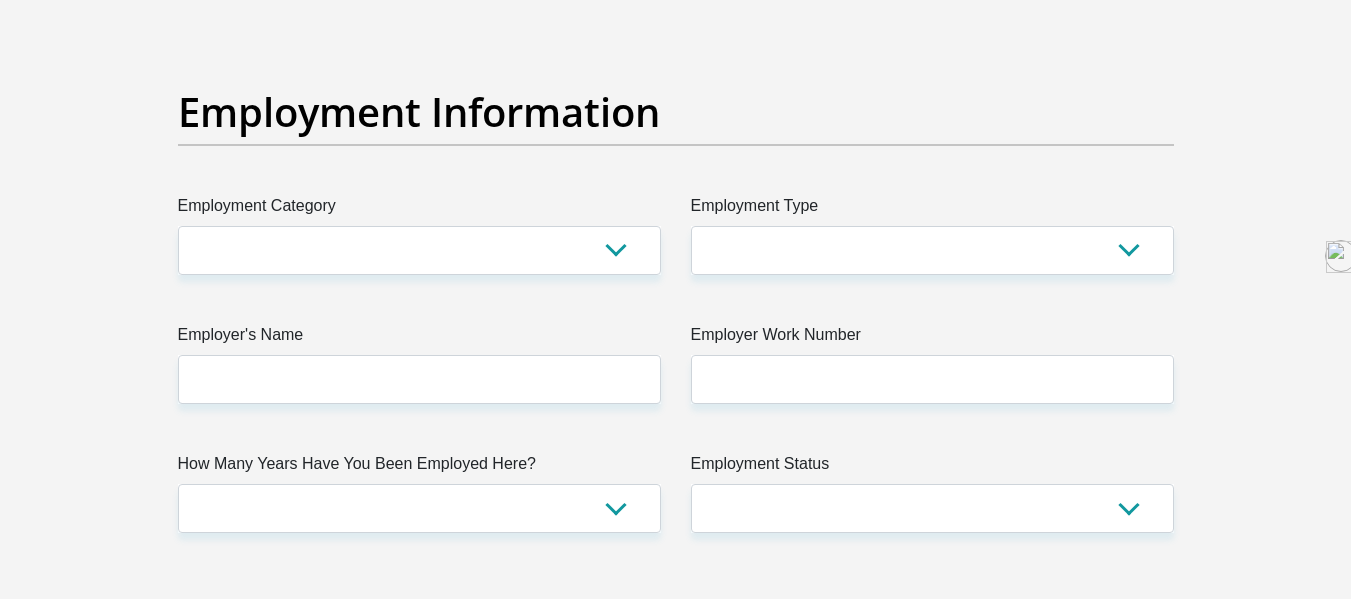 type on "0" 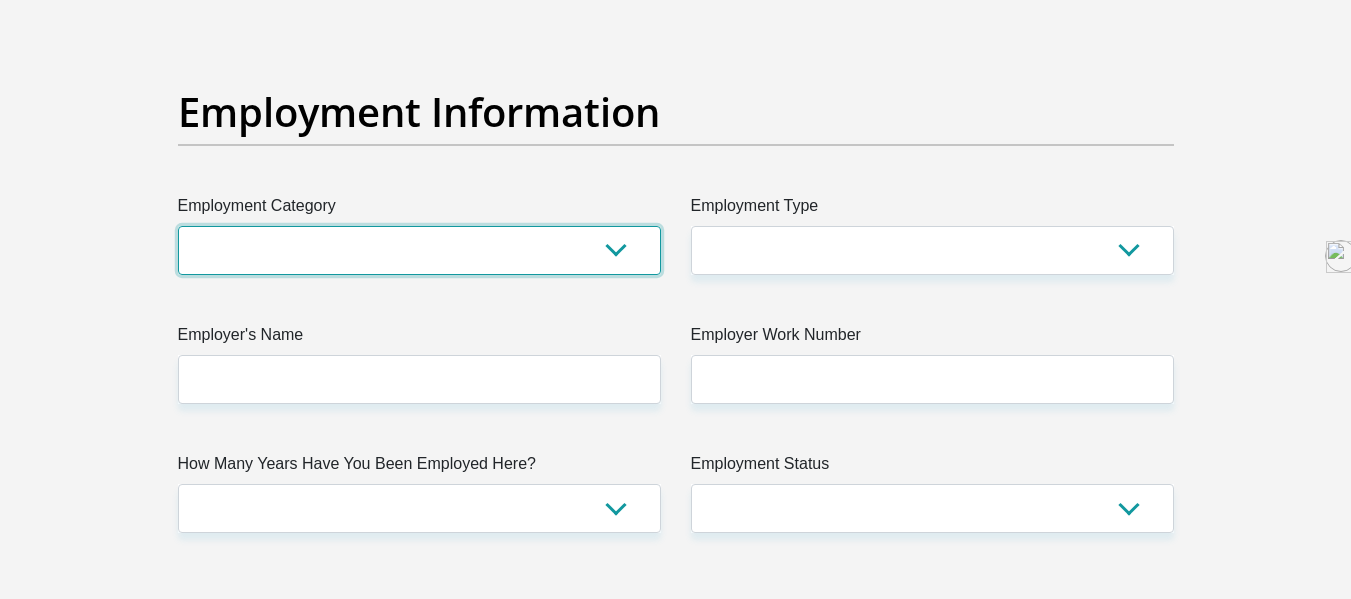 click on "AGRICULTURE
ALCOHOL & TOBACCO
CONSTRUCTION MATERIALS
METALLURGY
EQUIPMENT FOR RENEWABLE ENERGY
SPECIALIZED CONTRACTORS
CAR
GAMING (INCL. INTERNET
OTHER WHOLESALE
UNLICENSED PHARMACEUTICALS
CURRENCY EXCHANGE HOUSES
OTHER FINANCIAL INSTITUTIONS & INSURANCE
REAL ESTATE AGENTS
OIL & GAS
OTHER MATERIALS (E.G. IRON ORE)
PRECIOUS STONES & PRECIOUS METALS
POLITICAL ORGANIZATIONS
RELIGIOUS ORGANIZATIONS(NOT SECTS)
ACTI. HAVING BUSINESS DEAL WITH PUBLIC ADMINISTRATION
LAUNDROMATS" at bounding box center (419, 250) 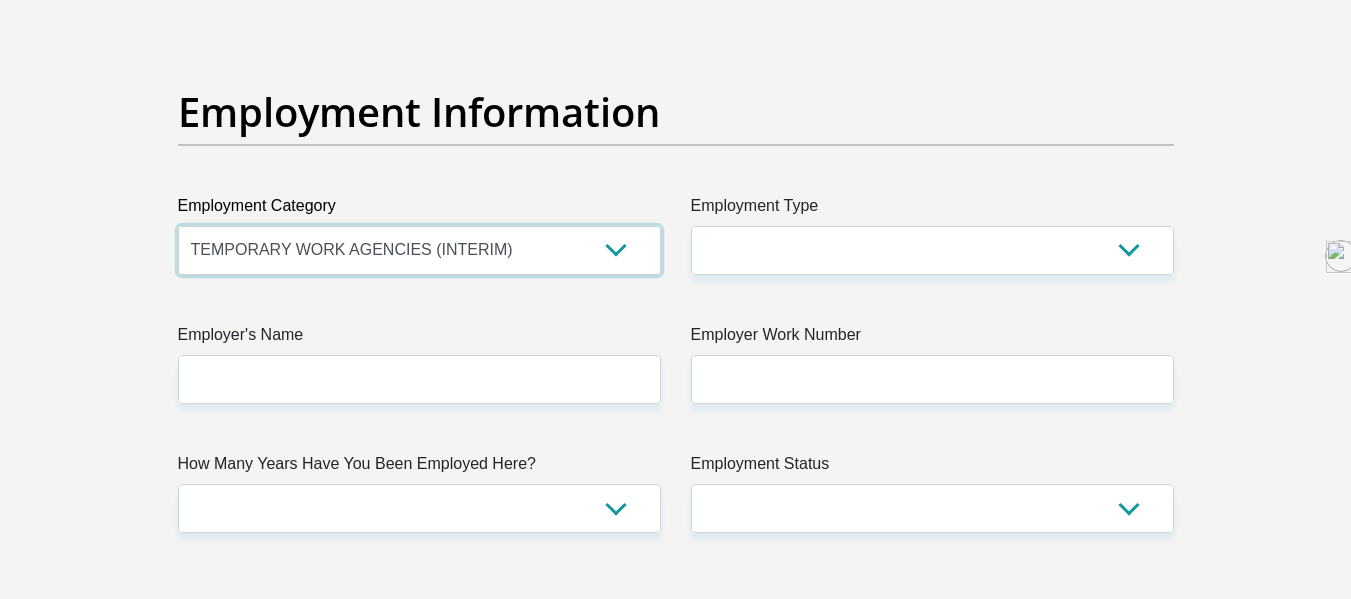 click on "AGRICULTURE
ALCOHOL & TOBACCO
CONSTRUCTION MATERIALS
METALLURGY
EQUIPMENT FOR RENEWABLE ENERGY
SPECIALIZED CONTRACTORS
CAR
GAMING (INCL. INTERNET
OTHER WHOLESALE
UNLICENSED PHARMACEUTICALS
CURRENCY EXCHANGE HOUSES
OTHER FINANCIAL INSTITUTIONS & INSURANCE
REAL ESTATE AGENTS
OIL & GAS
OTHER MATERIALS (E.G. IRON ORE)
PRECIOUS STONES & PRECIOUS METALS
POLITICAL ORGANIZATIONS
RELIGIOUS ORGANIZATIONS(NOT SECTS)
ACTI. HAVING BUSINESS DEAL WITH PUBLIC ADMINISTRATION
LAUNDROMATS" at bounding box center (419, 250) 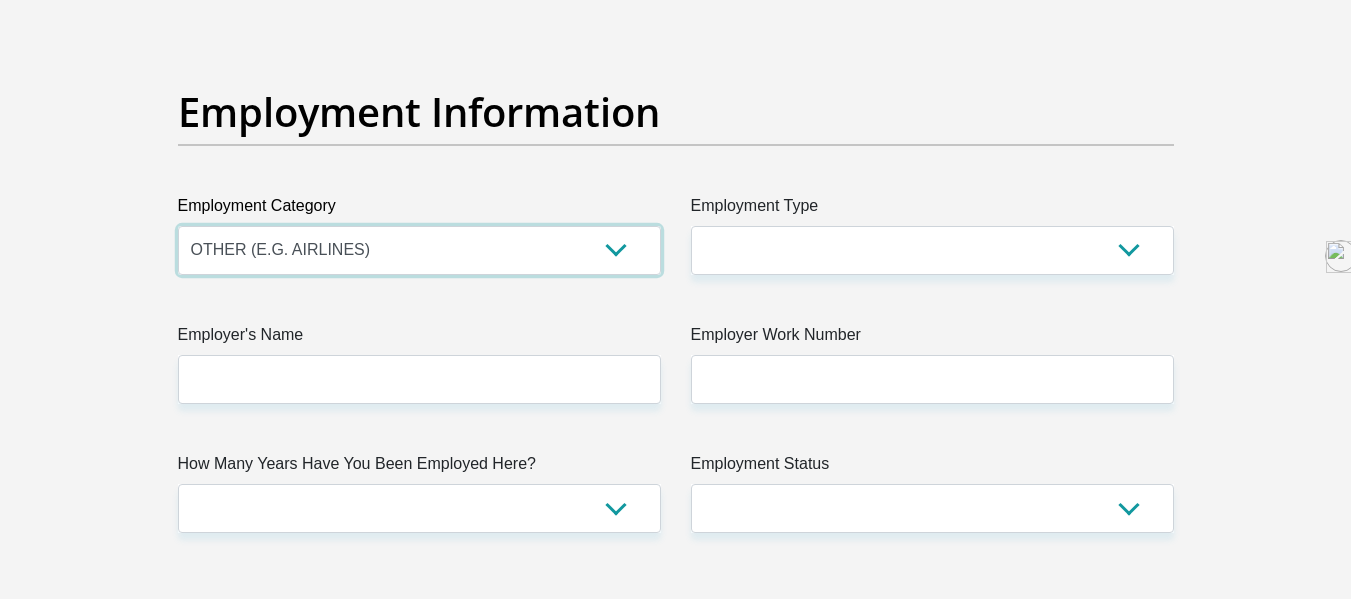click on "AGRICULTURE
ALCOHOL & TOBACCO
CONSTRUCTION MATERIALS
METALLURGY
EQUIPMENT FOR RENEWABLE ENERGY
SPECIALIZED CONTRACTORS
CAR
GAMING (INCL. INTERNET
OTHER WHOLESALE
UNLICENSED PHARMACEUTICALS
CURRENCY EXCHANGE HOUSES
OTHER FINANCIAL INSTITUTIONS & INSURANCE
REAL ESTATE AGENTS
OIL & GAS
OTHER MATERIALS (E.G. IRON ORE)
PRECIOUS STONES & PRECIOUS METALS
POLITICAL ORGANIZATIONS
RELIGIOUS ORGANIZATIONS(NOT SECTS)
ACTI. HAVING BUSINESS DEAL WITH PUBLIC ADMINISTRATION
LAUNDROMATS" at bounding box center [419, 250] 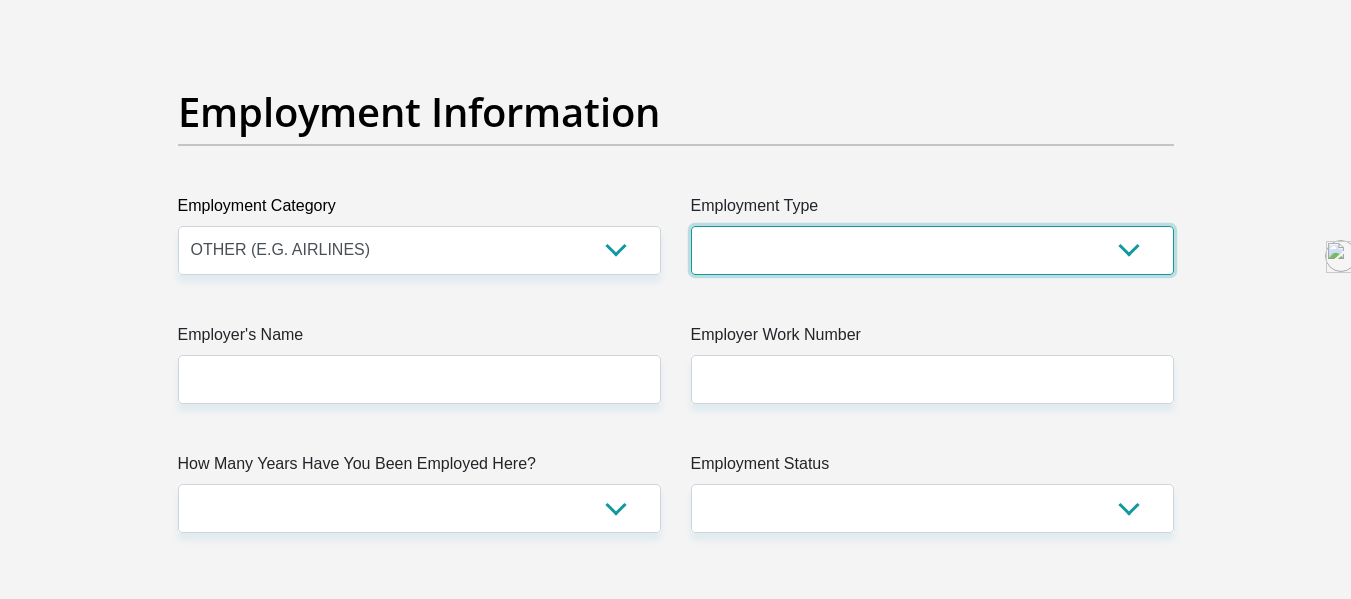 click on "College/Lecturer
Craft Seller
Creative
Driver
Executive
Farmer
Forces - Non Commissioned
Forces - Officer
Hawker
Housewife
Labourer
Licenced Professional
Manager
Miner
Non Licenced Professional
Office Staff/Clerk
Outside Worker
Pensioner
Permanent Teacher
Production/Manufacturing
Sales
Self-Employed
Semi-Professional Worker
Service Industry  Social Worker  Student" at bounding box center [932, 250] 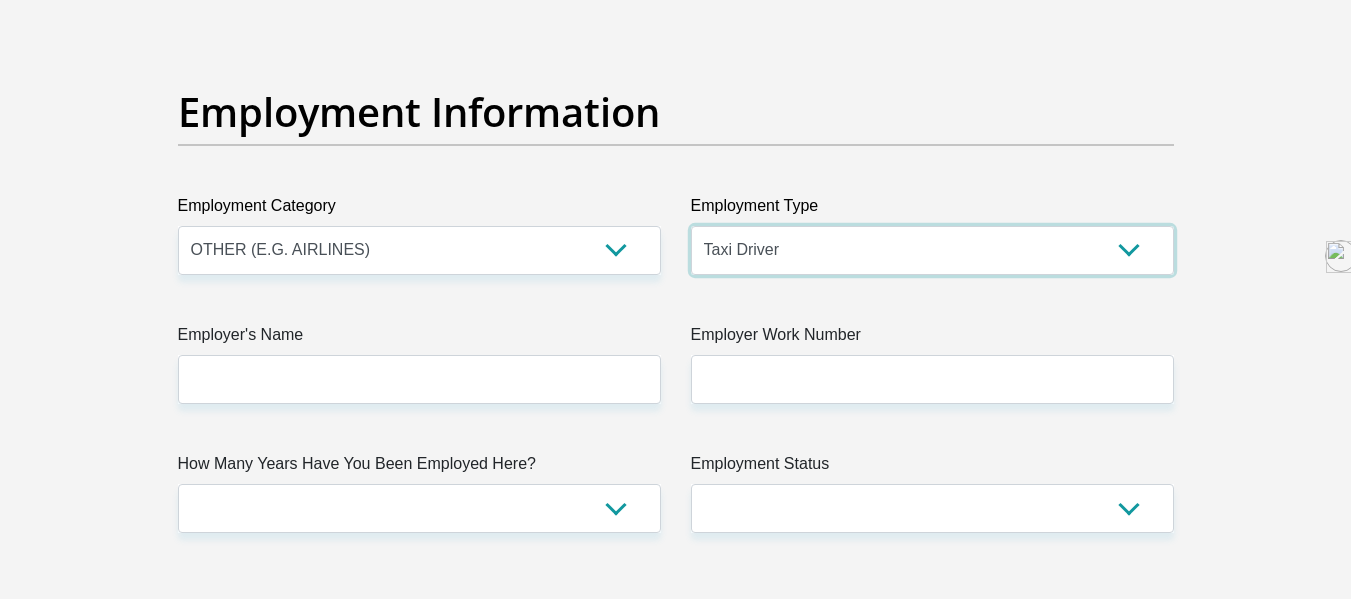 select on "Teacher" 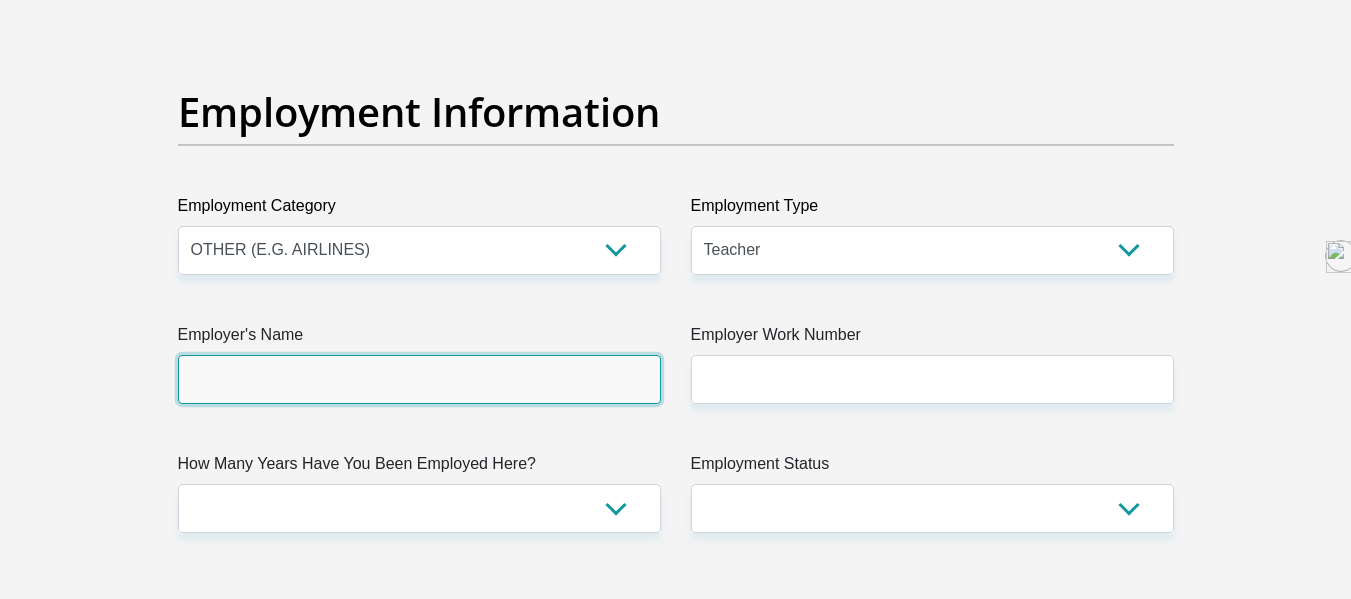 click on "Employer's Name" at bounding box center [419, 379] 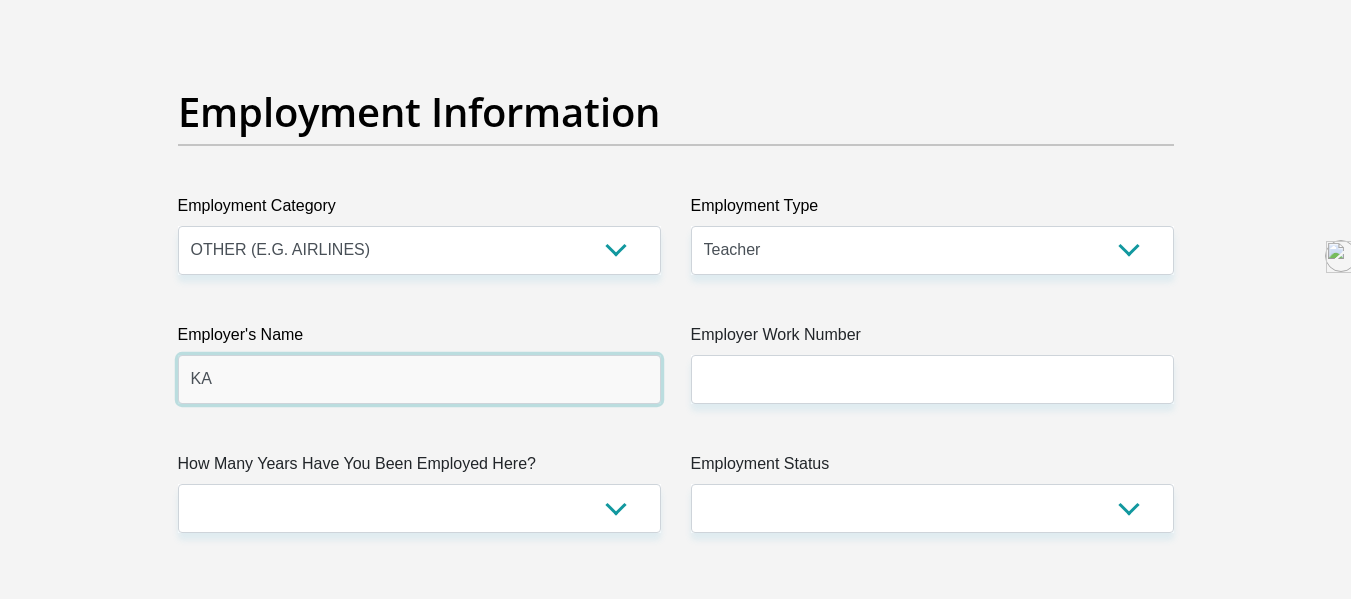type on "K" 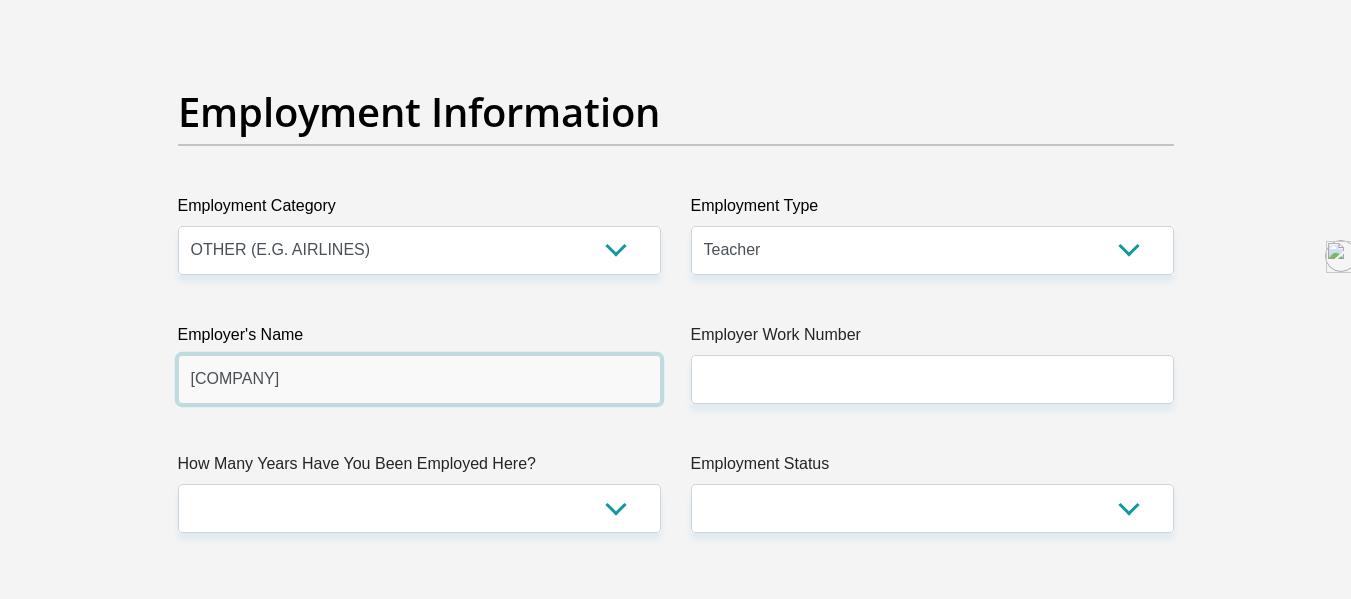 type on "[COMPANY]" 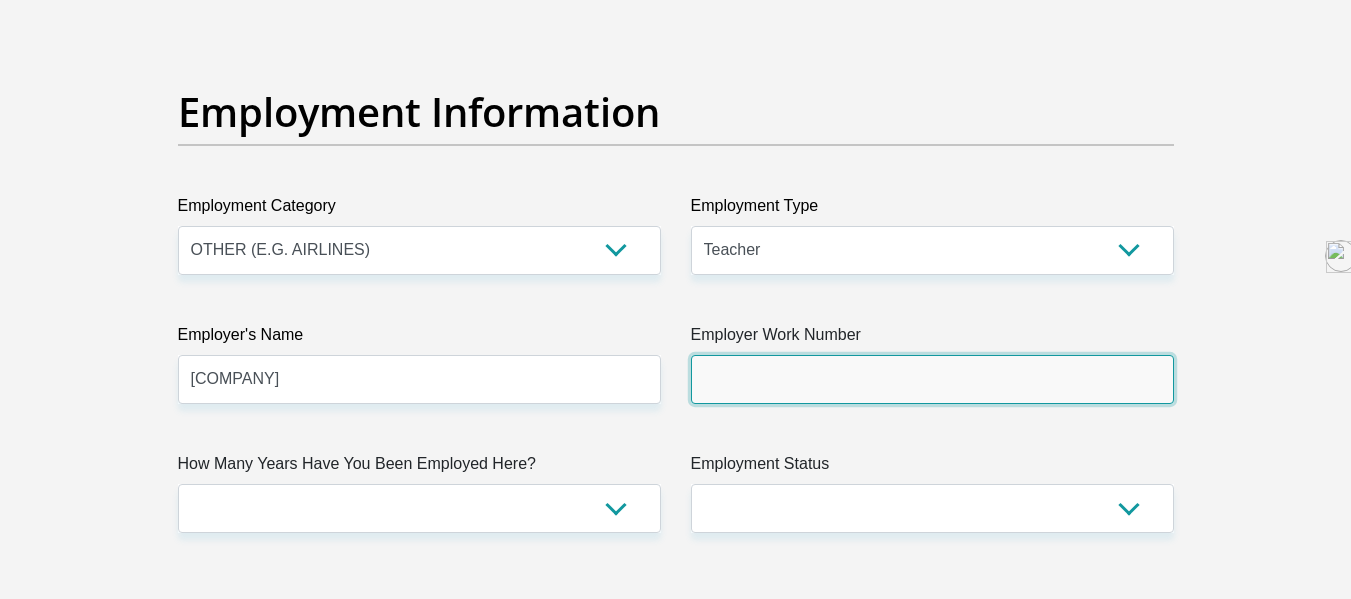 click on "Employer Work Number" at bounding box center (932, 379) 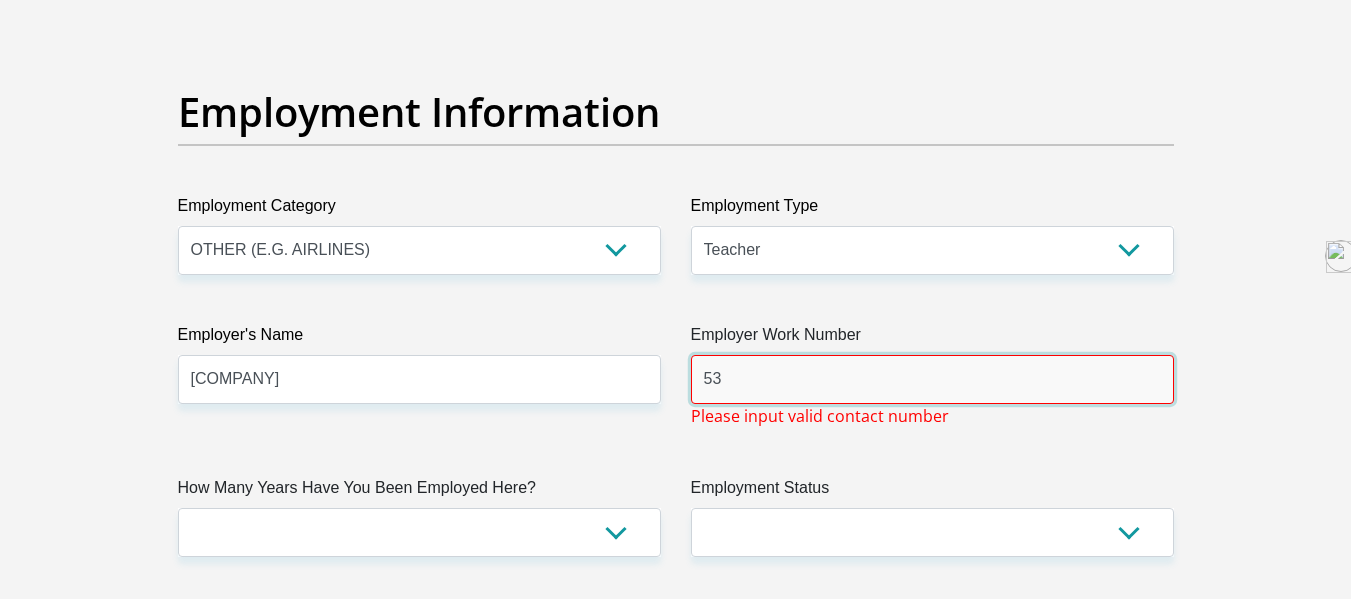 type on "5" 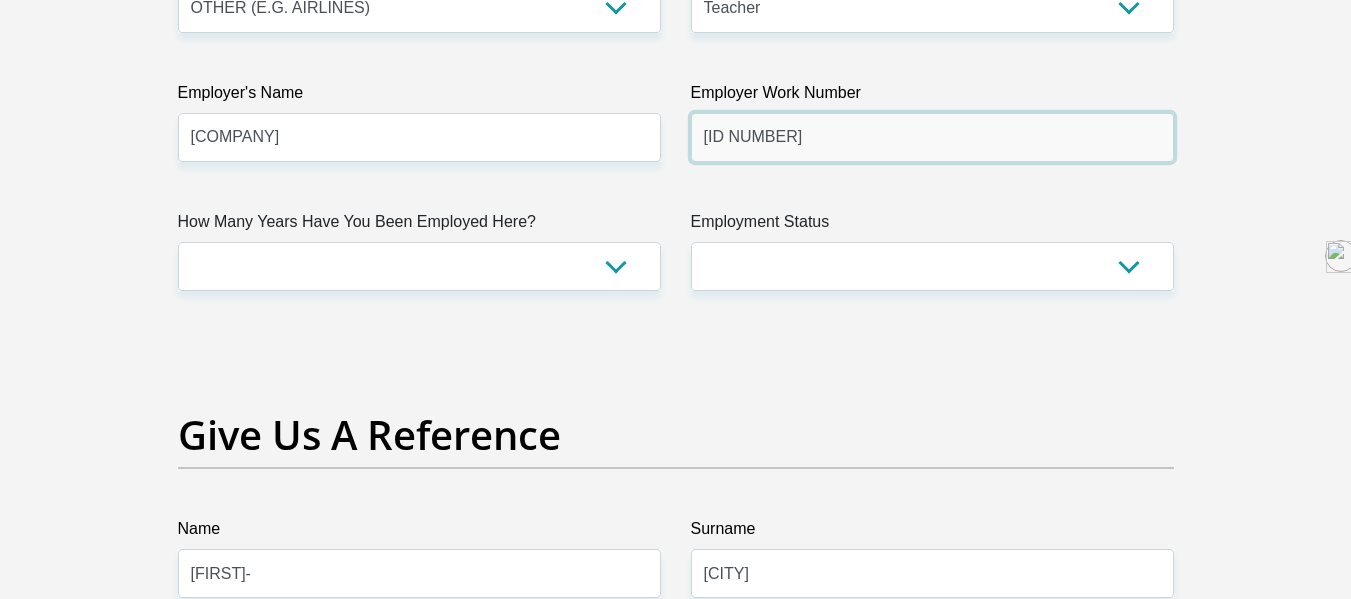 scroll, scrollTop: 3828, scrollLeft: 0, axis: vertical 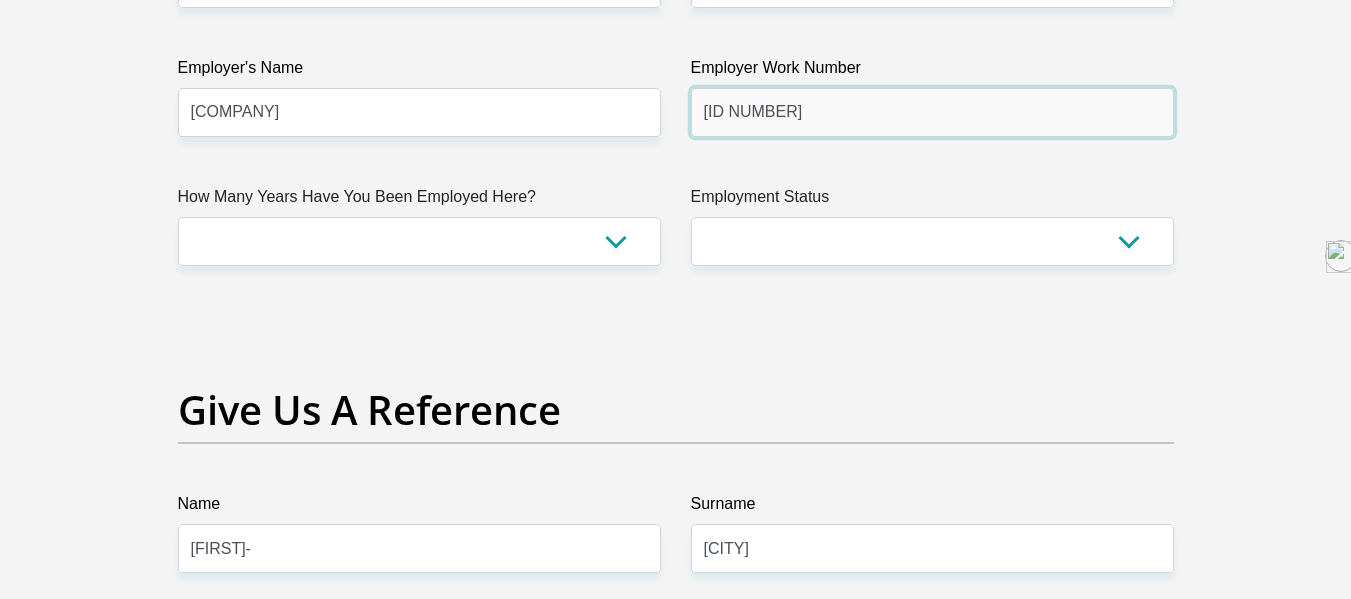 type on "[ID NUMBER]" 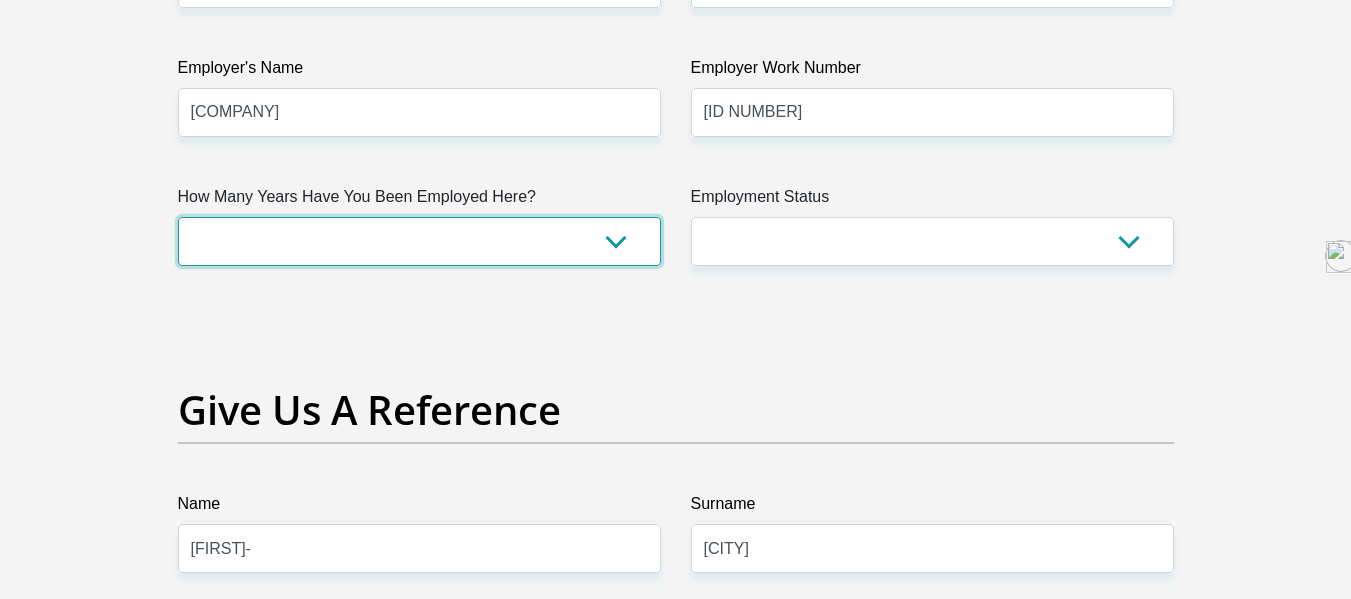 click on "less than 1 year
1-3 years
3-5 years
5+ years" at bounding box center [419, 241] 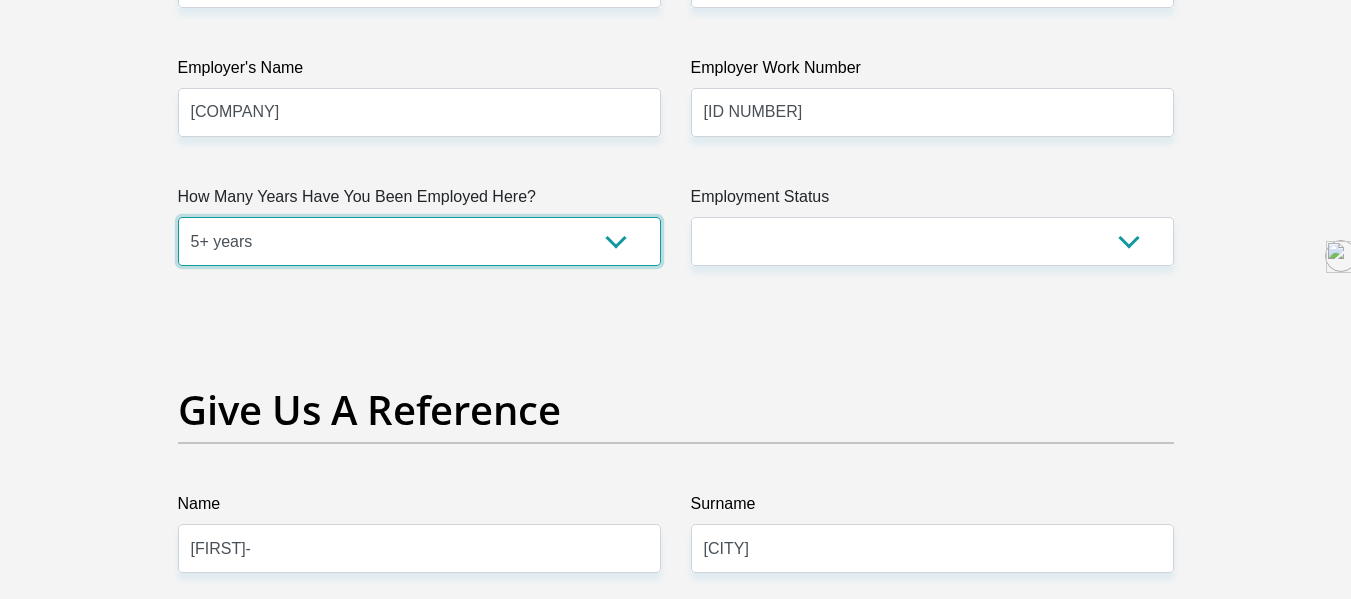 click on "less than 1 year
1-3 years
3-5 years
5+ years" at bounding box center (419, 241) 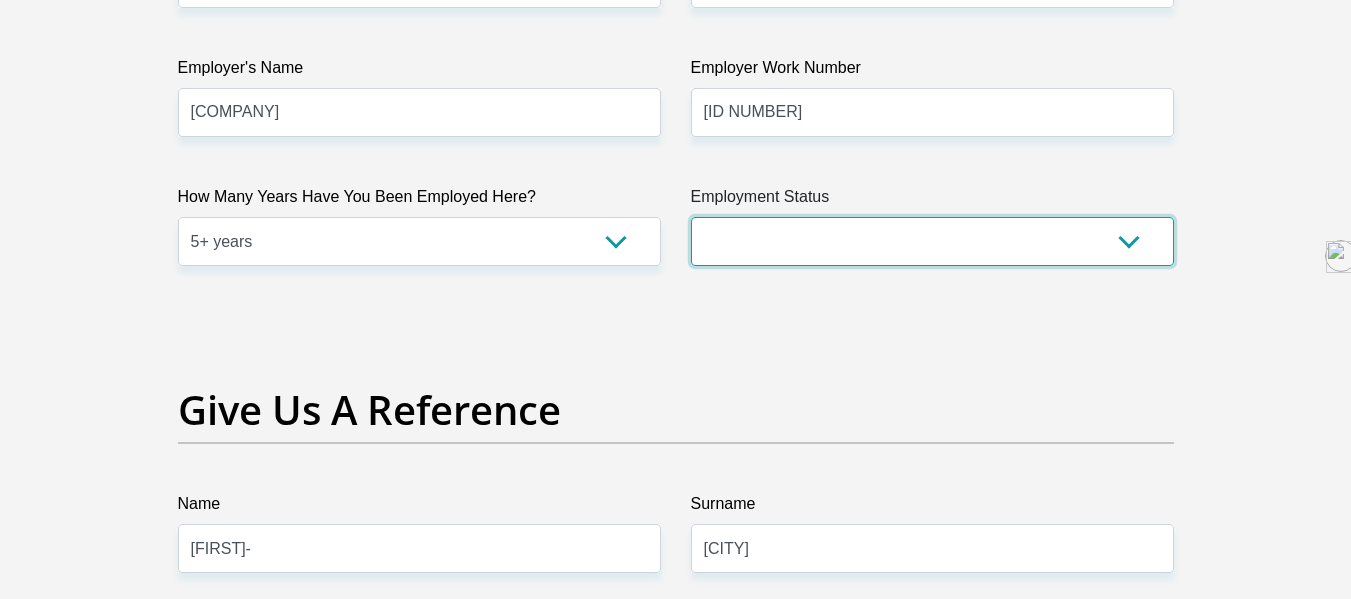 click on "Permanent/Full-time
Part-time/Casual
Contract Worker
Self-Employed
Housewife
Retired
Student
Medically Boarded
Disability
Unemployed" at bounding box center (932, 241) 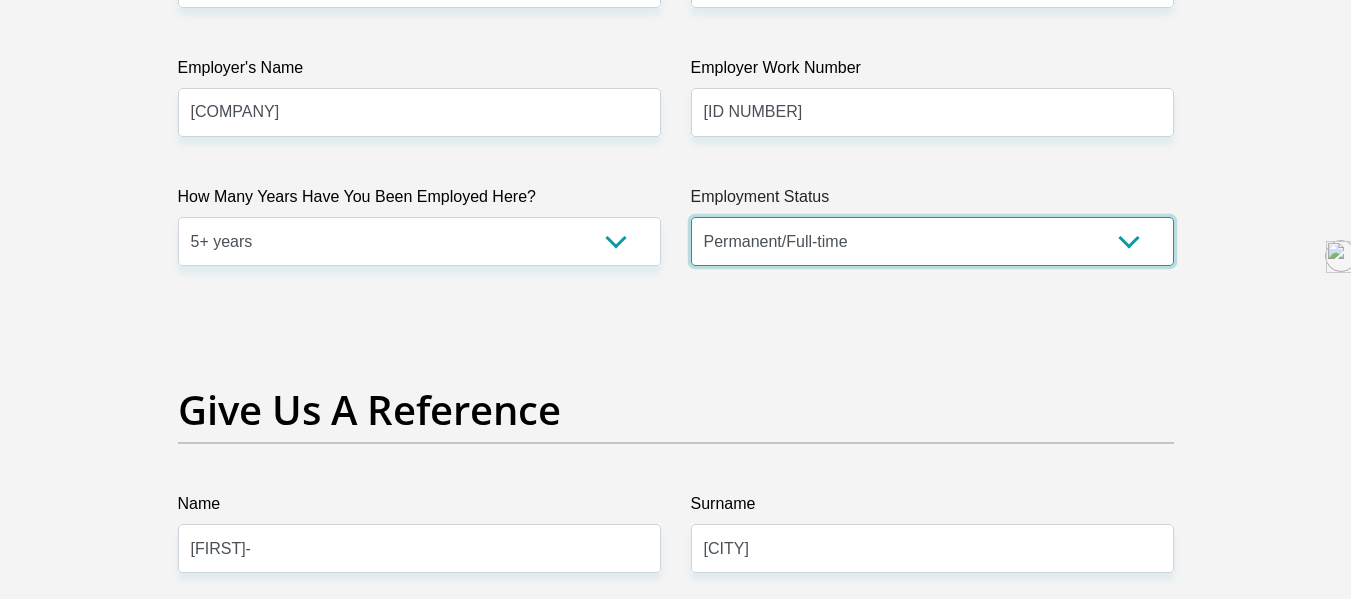 click on "Permanent/Full-time
Part-time/Casual
Contract Worker
Self-Employed
Housewife
Retired
Student
Medically Boarded
Disability
Unemployed" at bounding box center [932, 241] 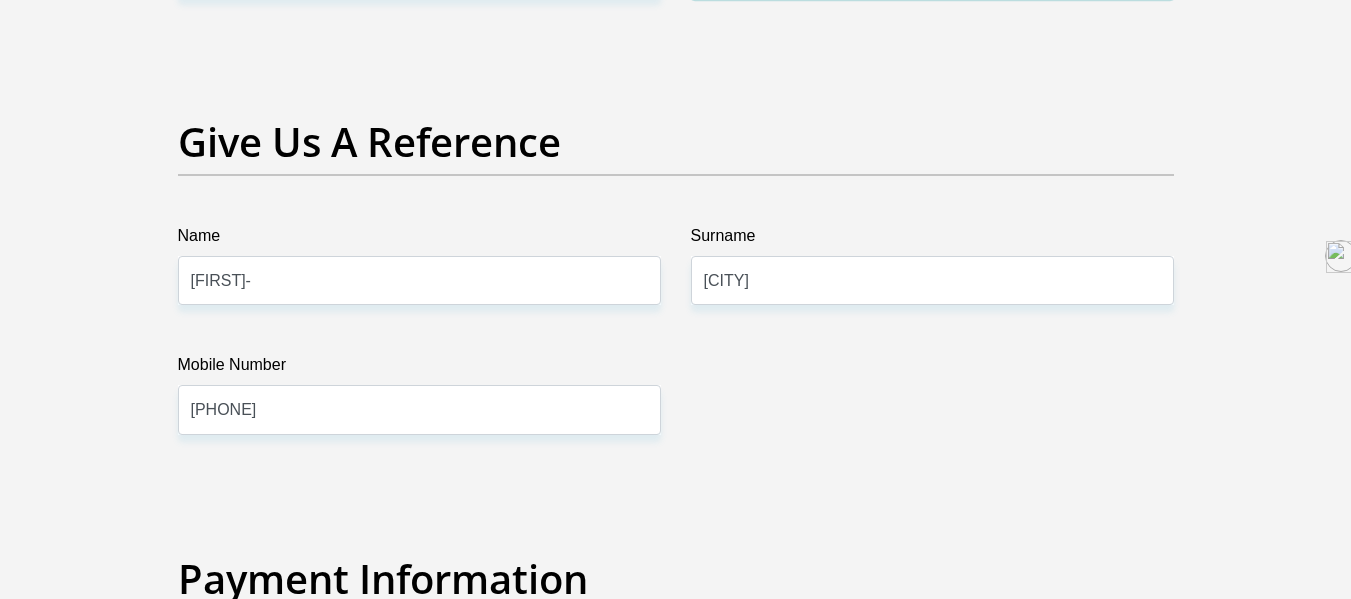 scroll, scrollTop: 4020, scrollLeft: 0, axis: vertical 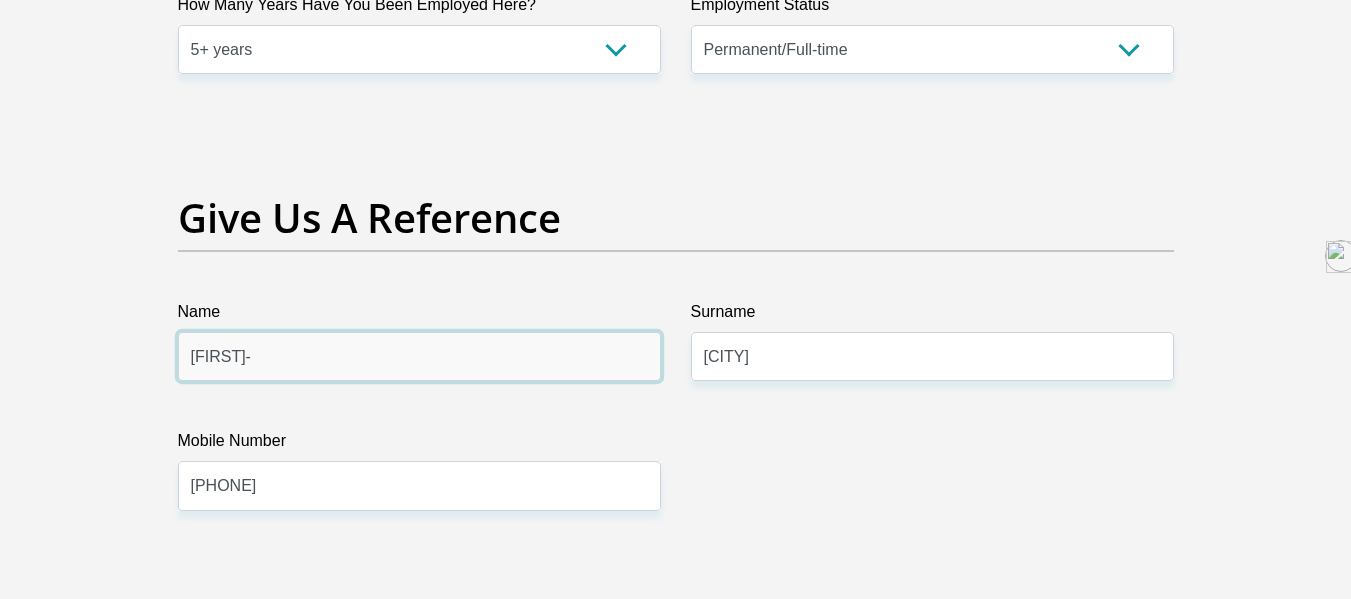 click on "[FIRST]-" at bounding box center [419, 356] 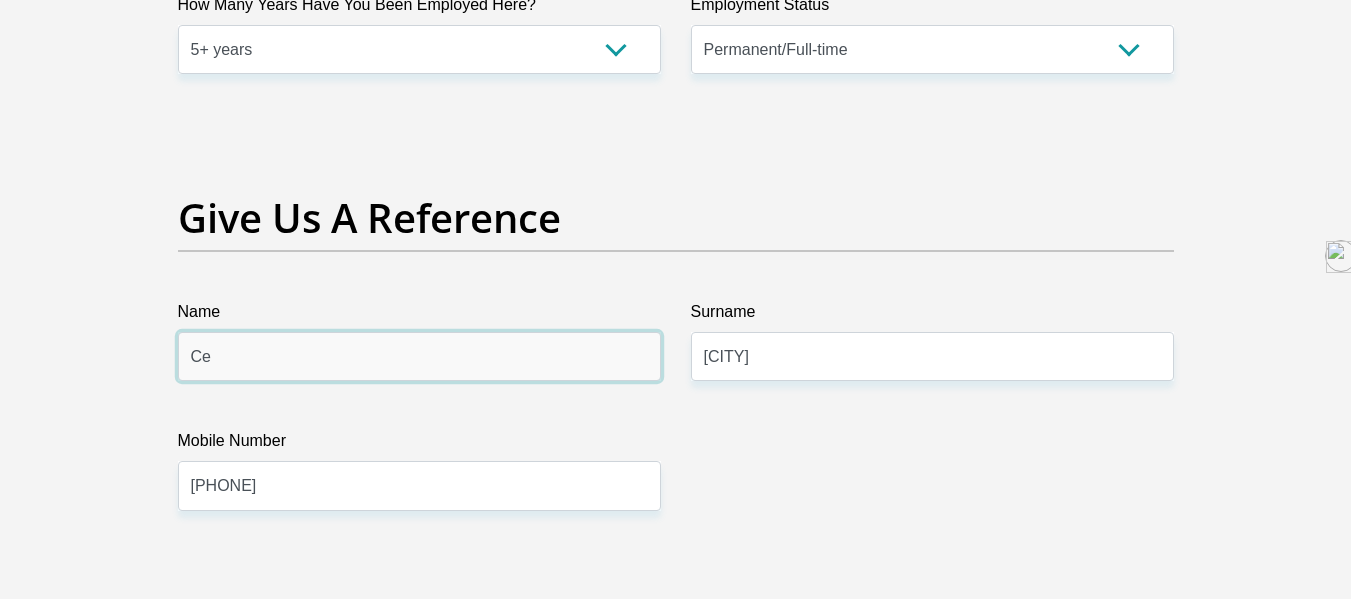 type on "C" 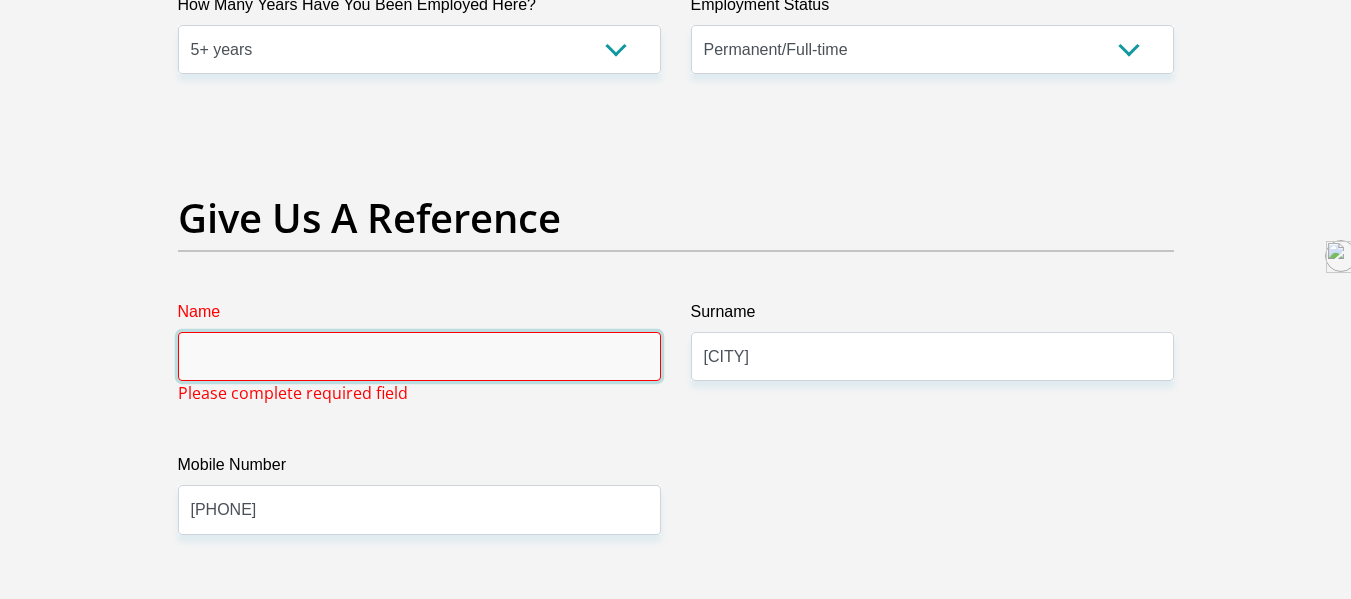 click on "Name" at bounding box center [419, 356] 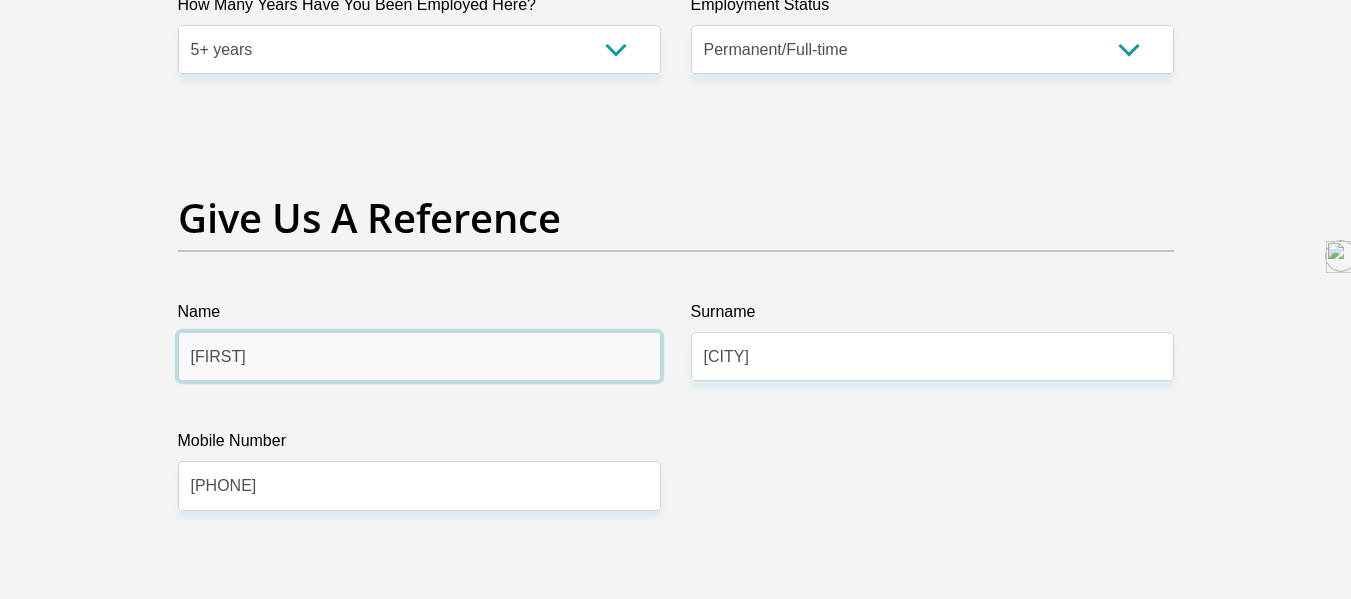 type on "[FIRST]" 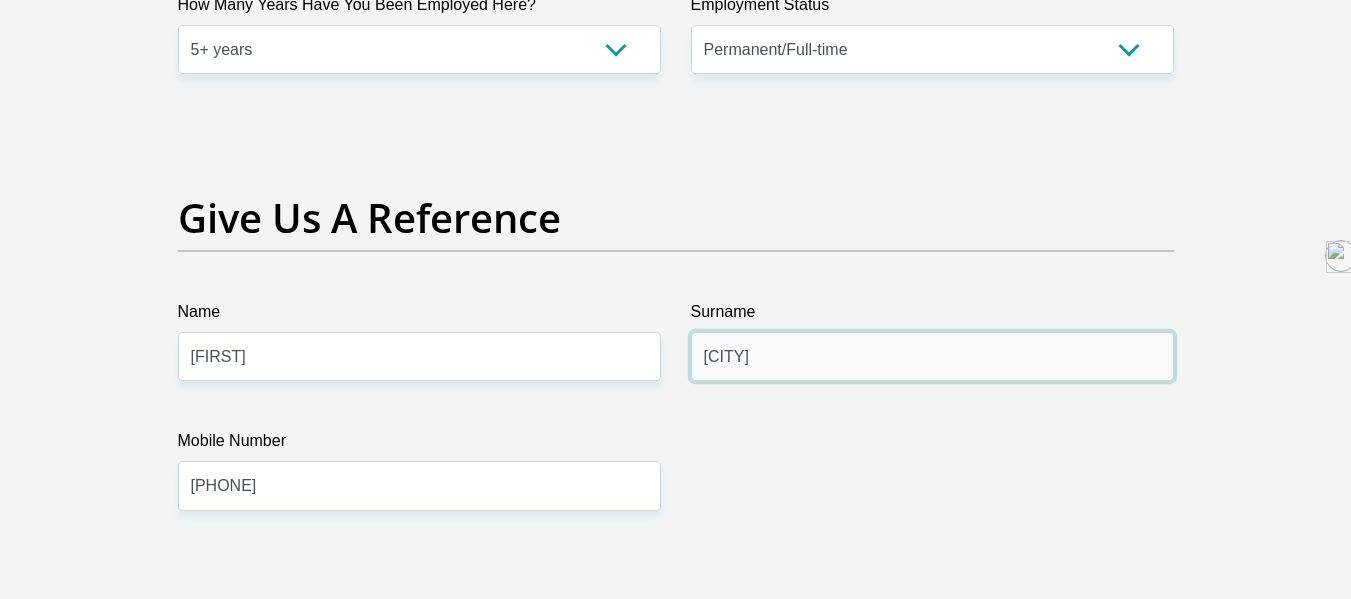 click on "[CITY]" at bounding box center (932, 356) 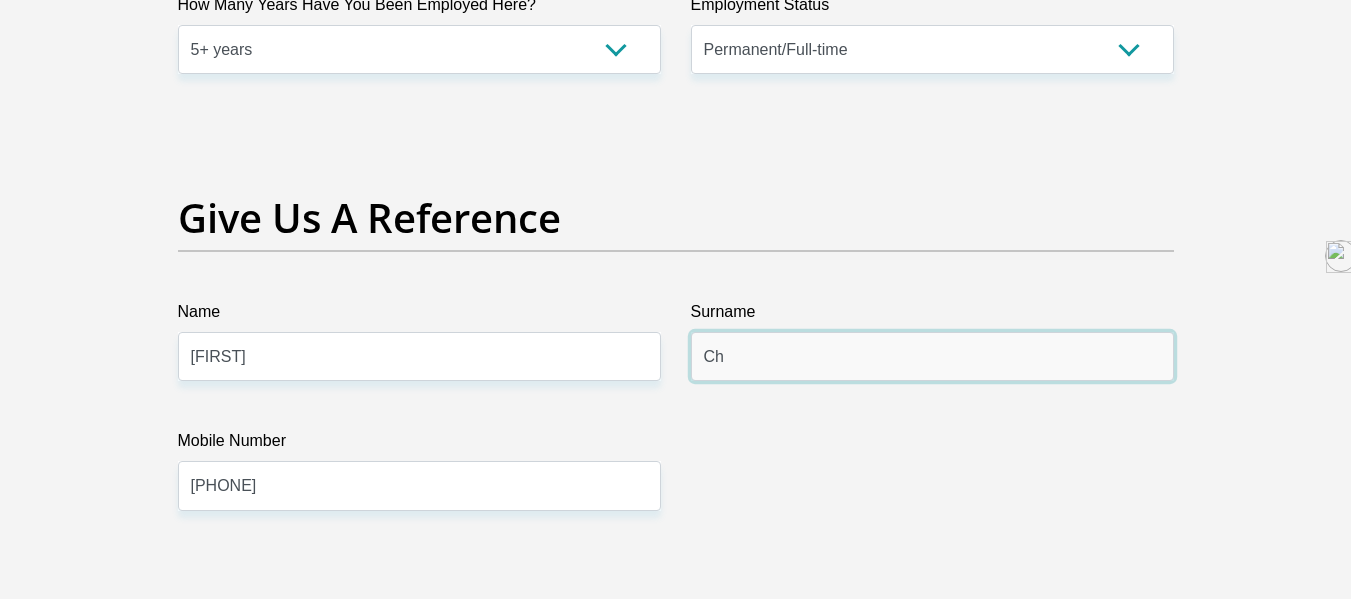 type on "C" 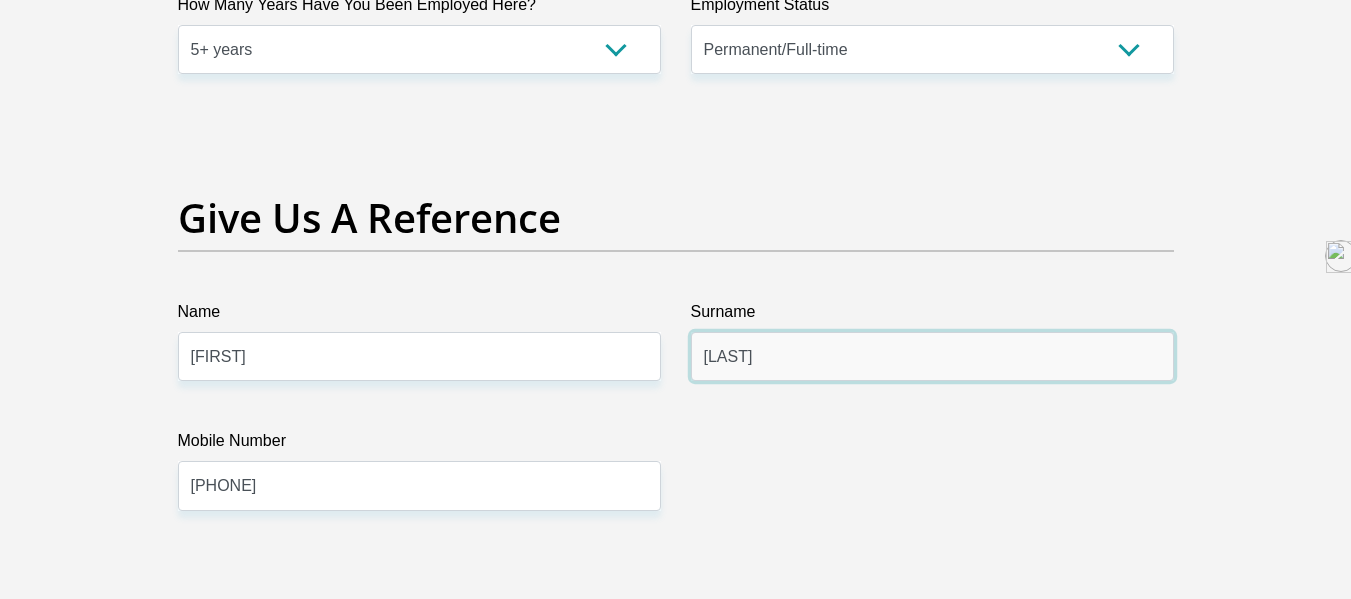 type on "[LAST]" 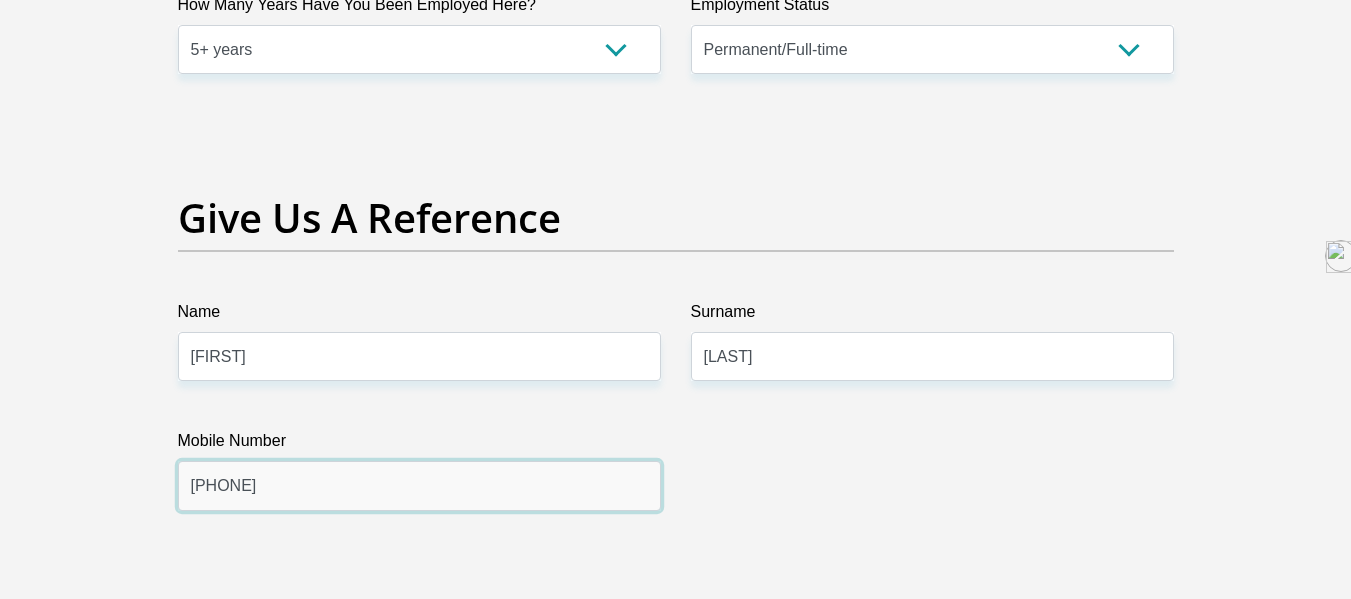 click on "[PHONE]" at bounding box center [419, 485] 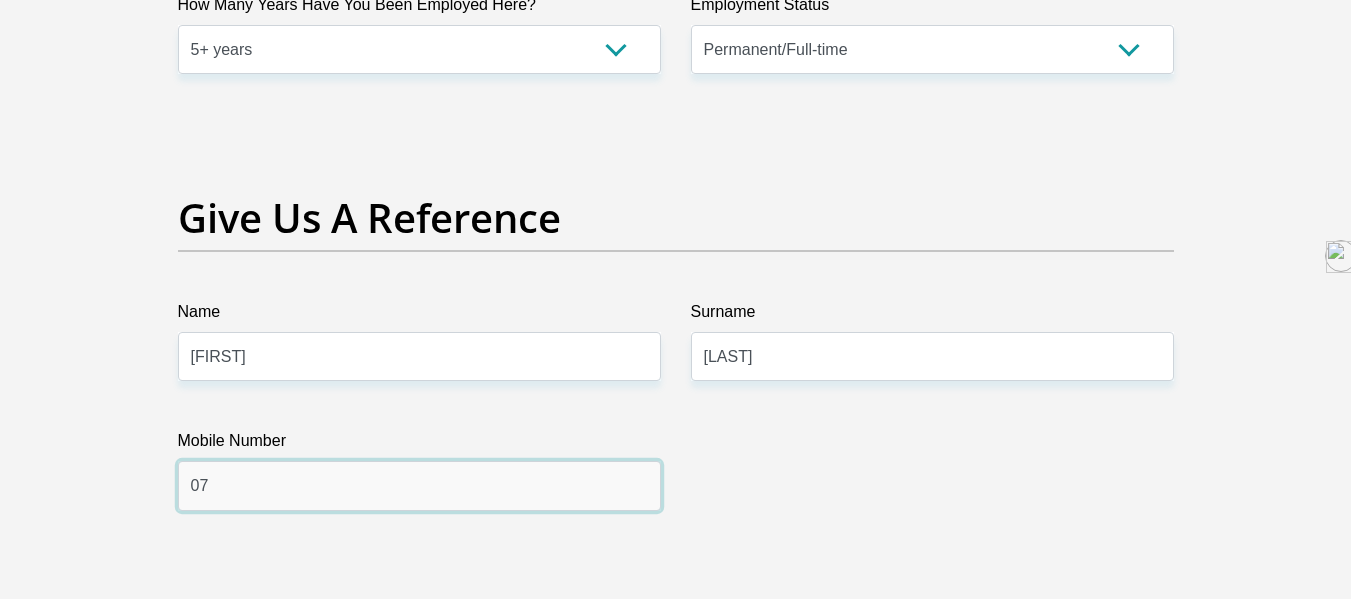 type on "0" 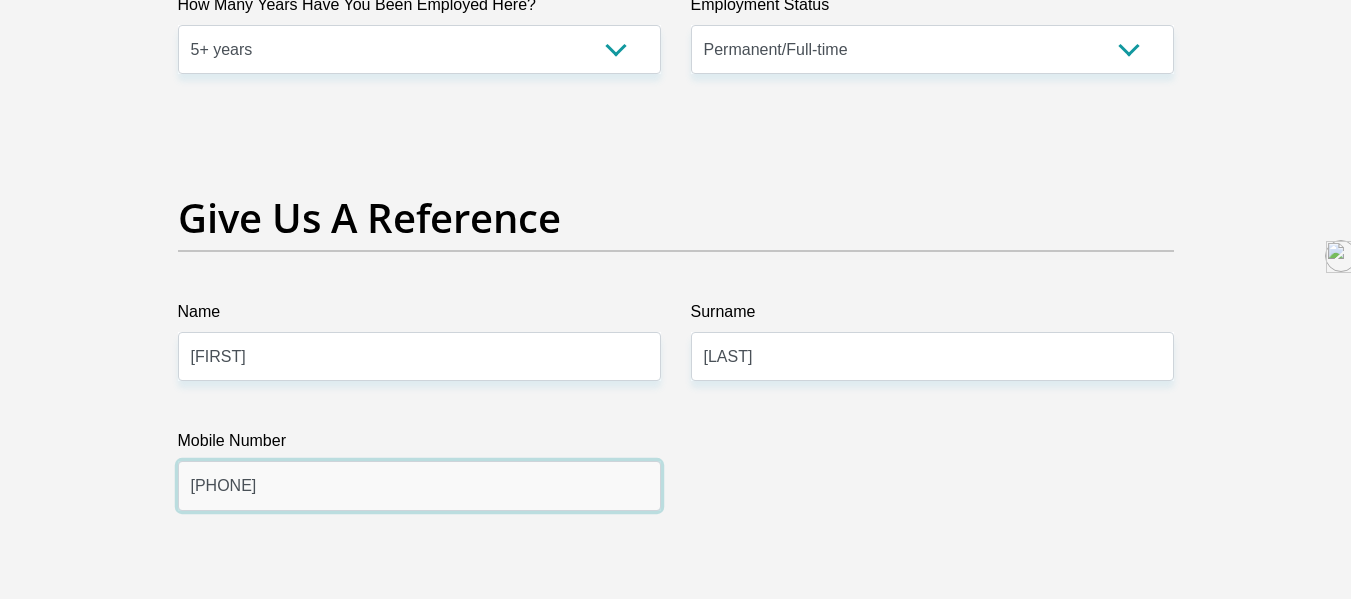 type on "[PHONE]" 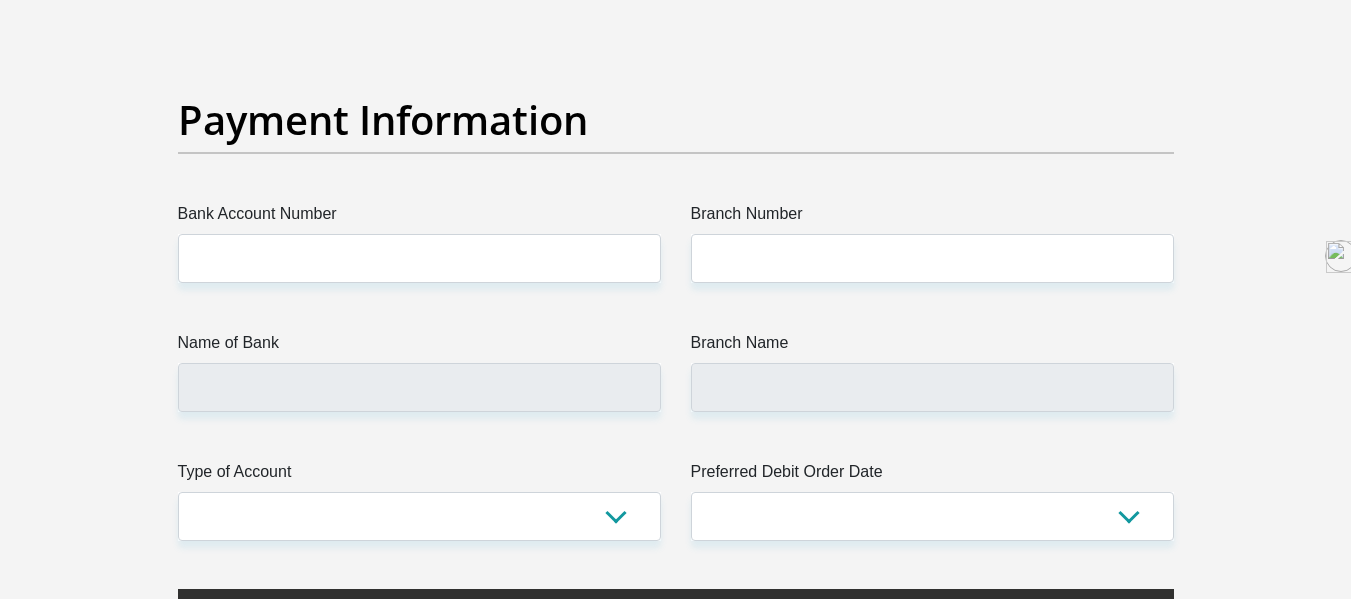 scroll, scrollTop: 4593, scrollLeft: 0, axis: vertical 